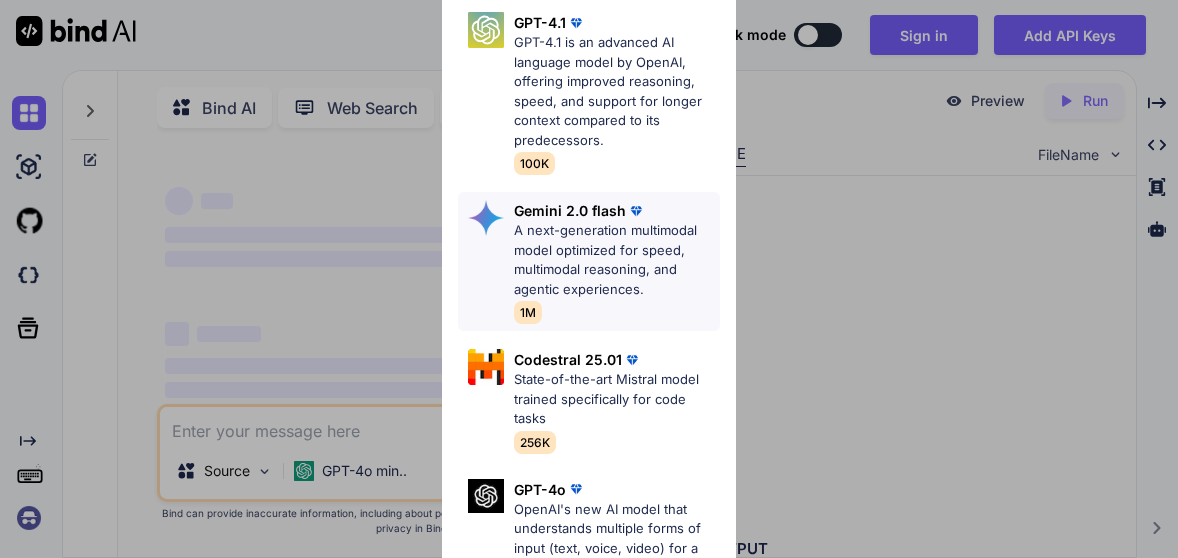 scroll, scrollTop: 0, scrollLeft: 0, axis: both 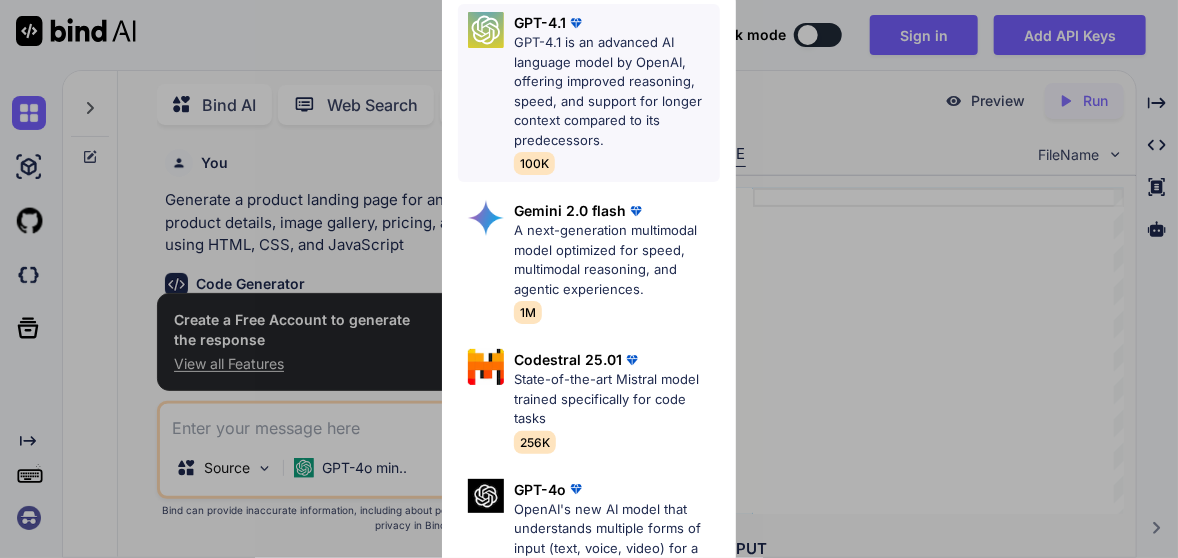 type on "x" 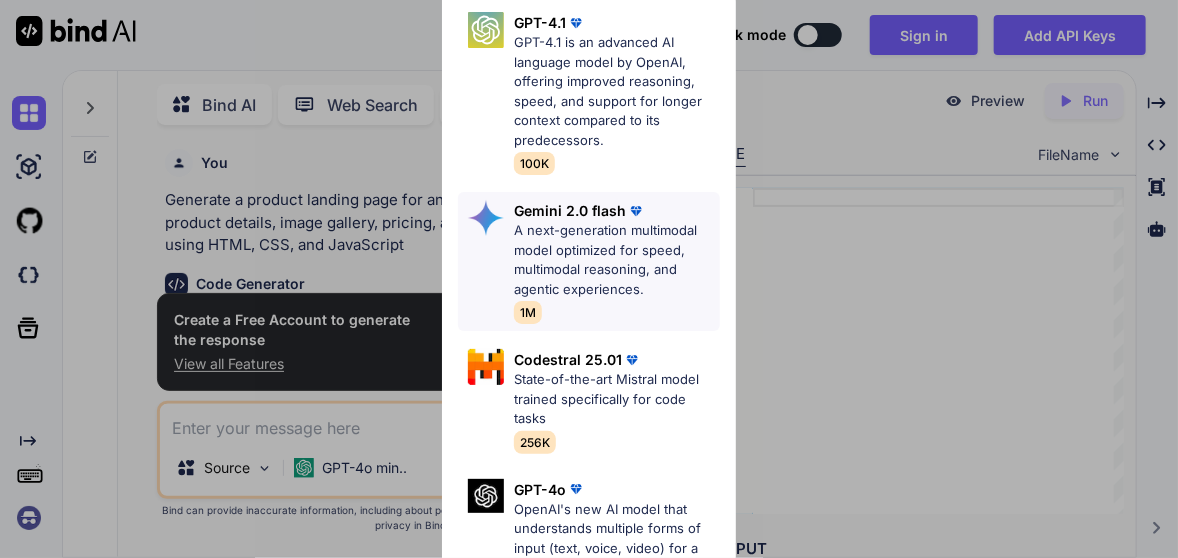 click on "A next-generation multimodal model optimized for speed, multimodal reasoning, and agentic experiences." at bounding box center [617, 260] 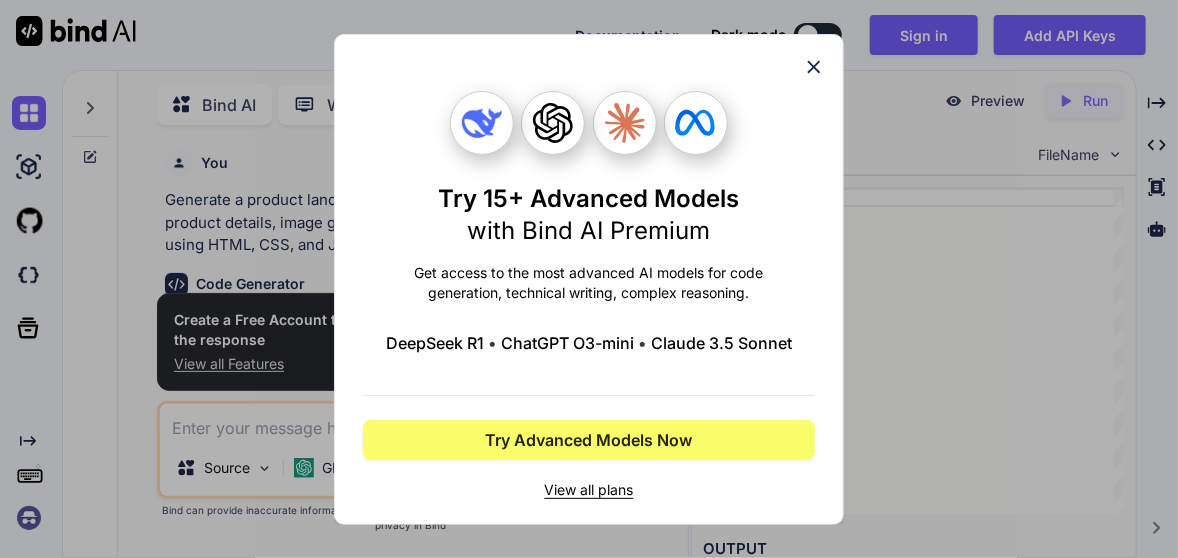 click 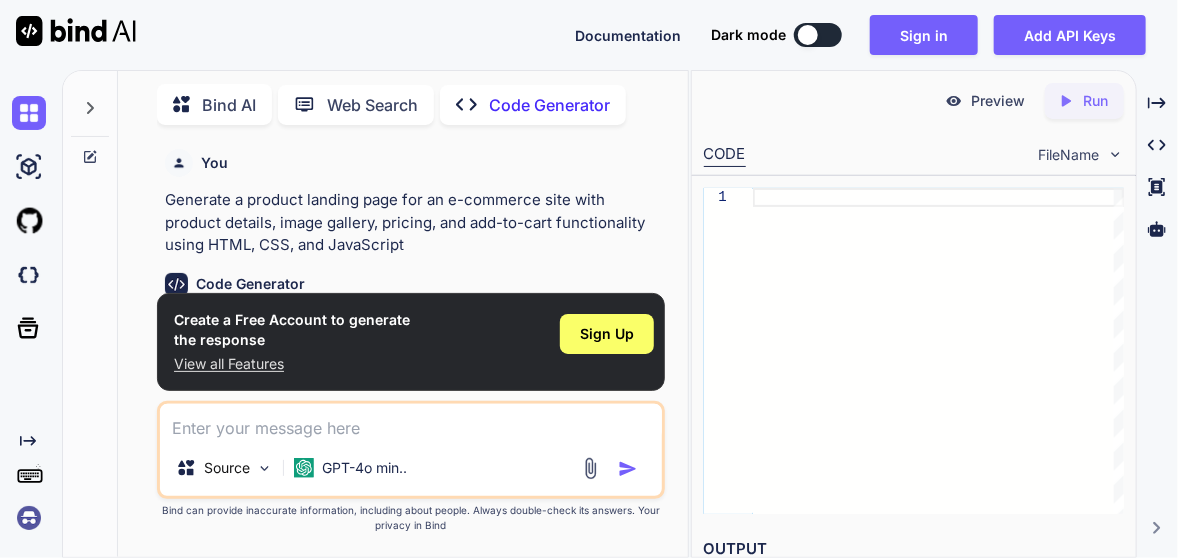 click at bounding box center [411, 422] 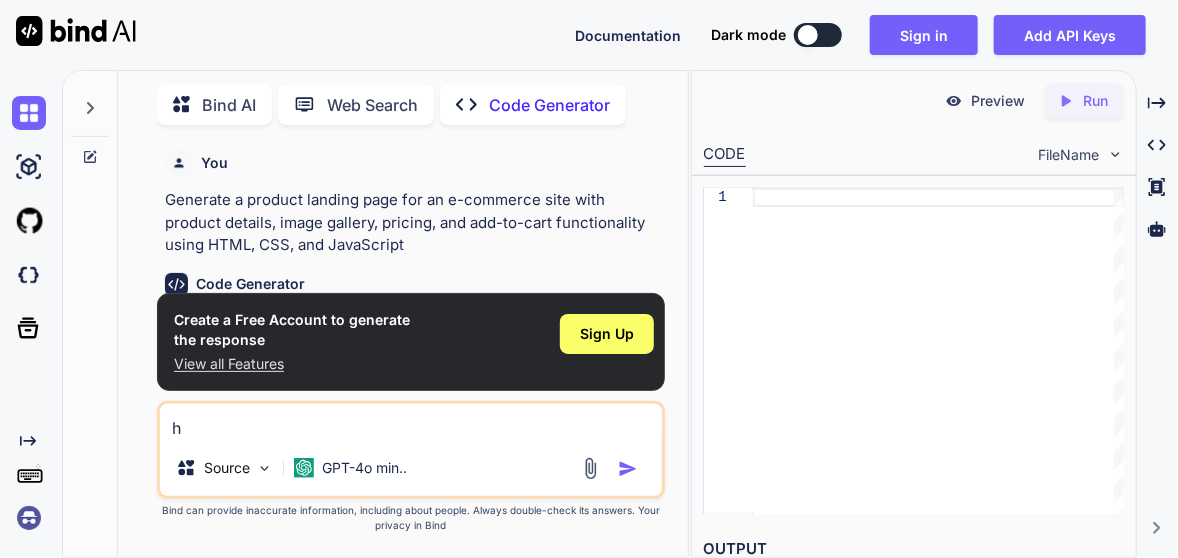 type on "ho" 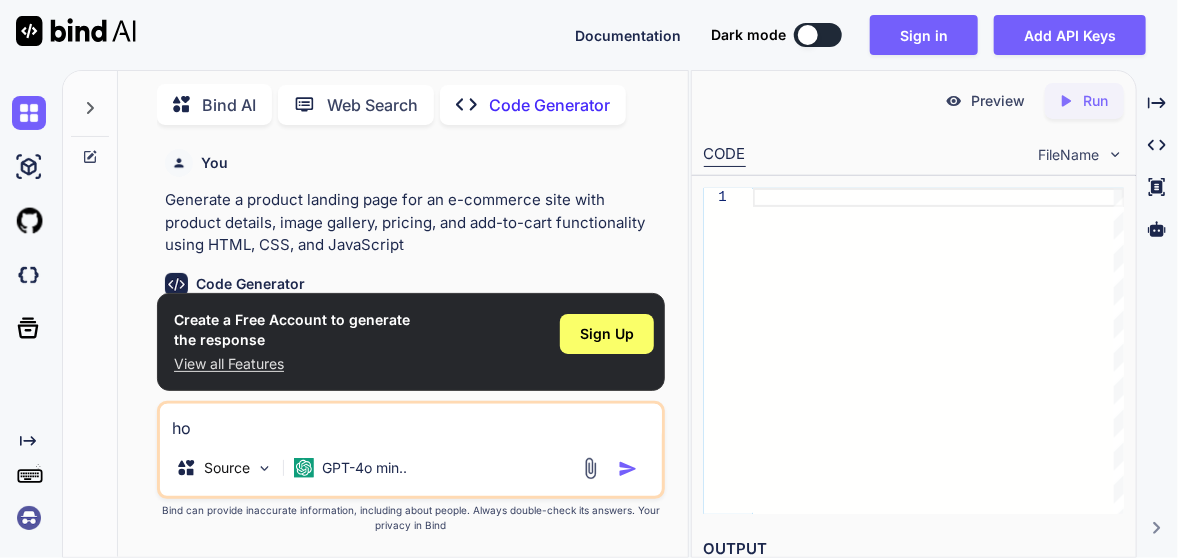 type on "hol" 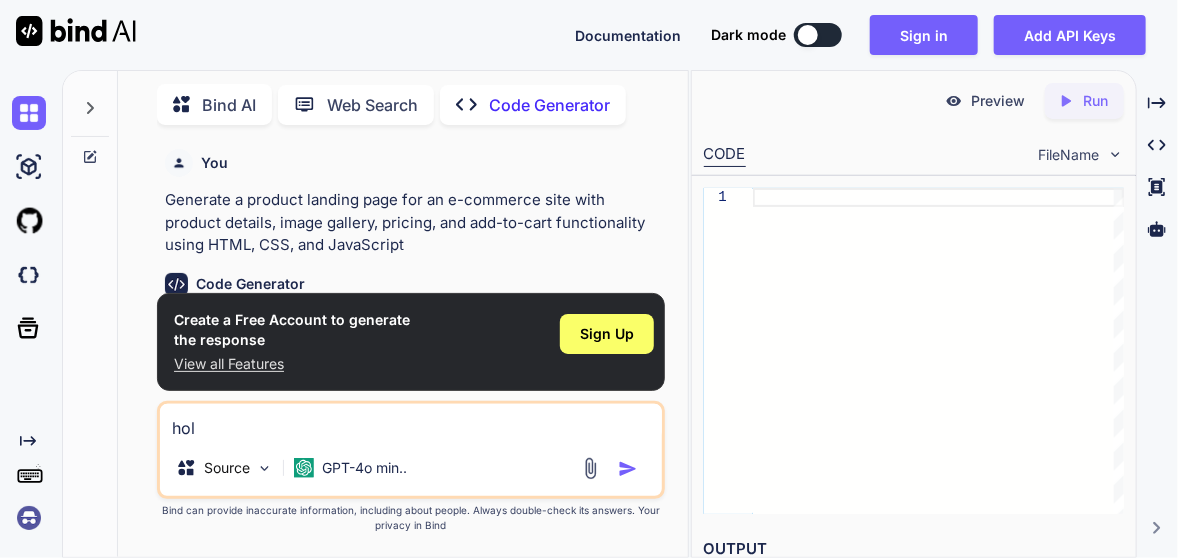 type on "holo" 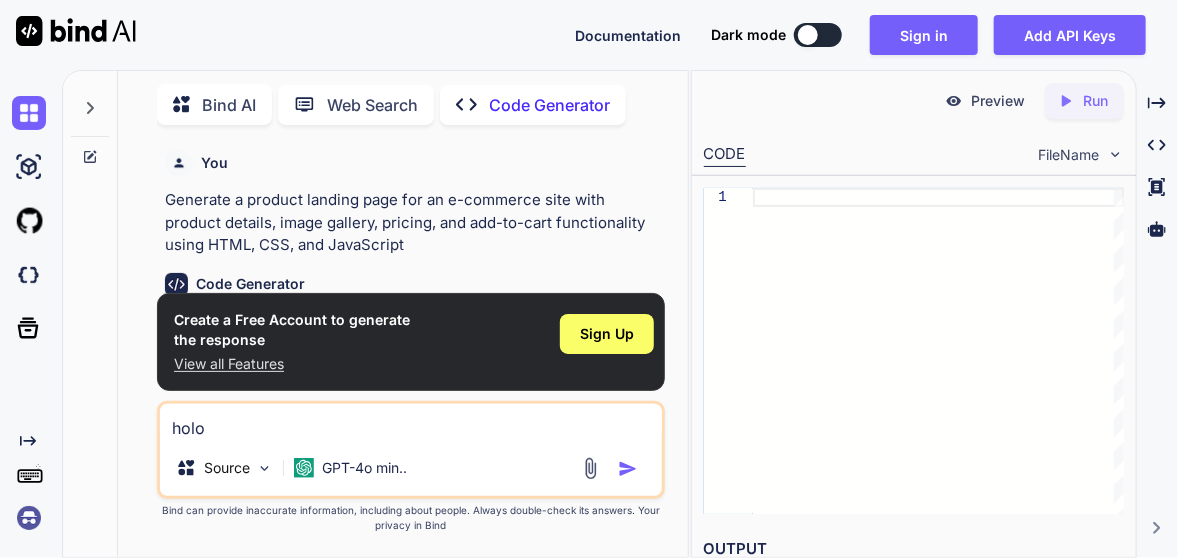 type on "holog" 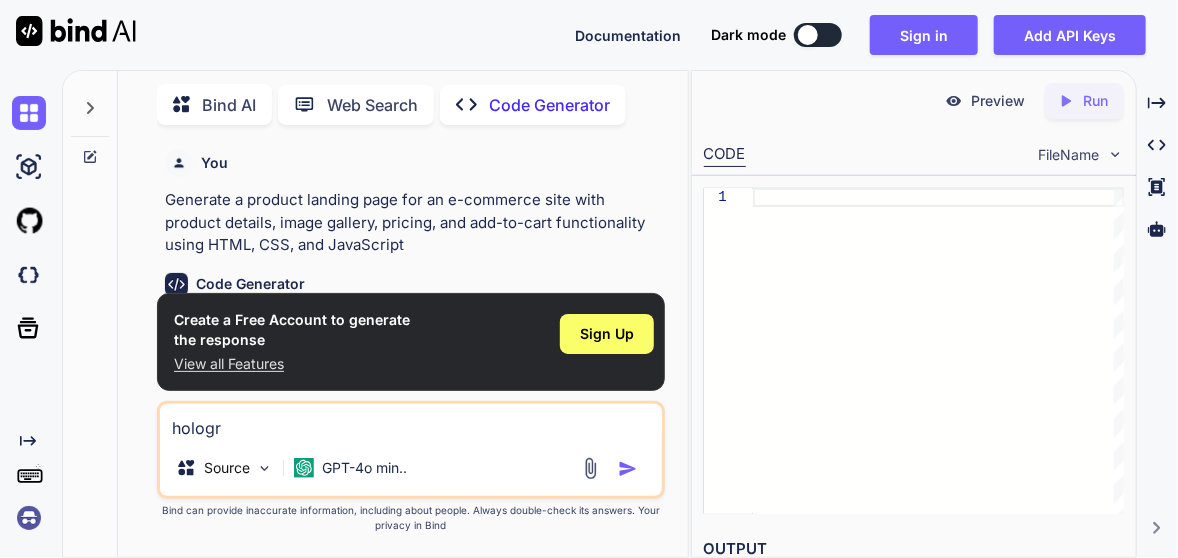 type on "hologre" 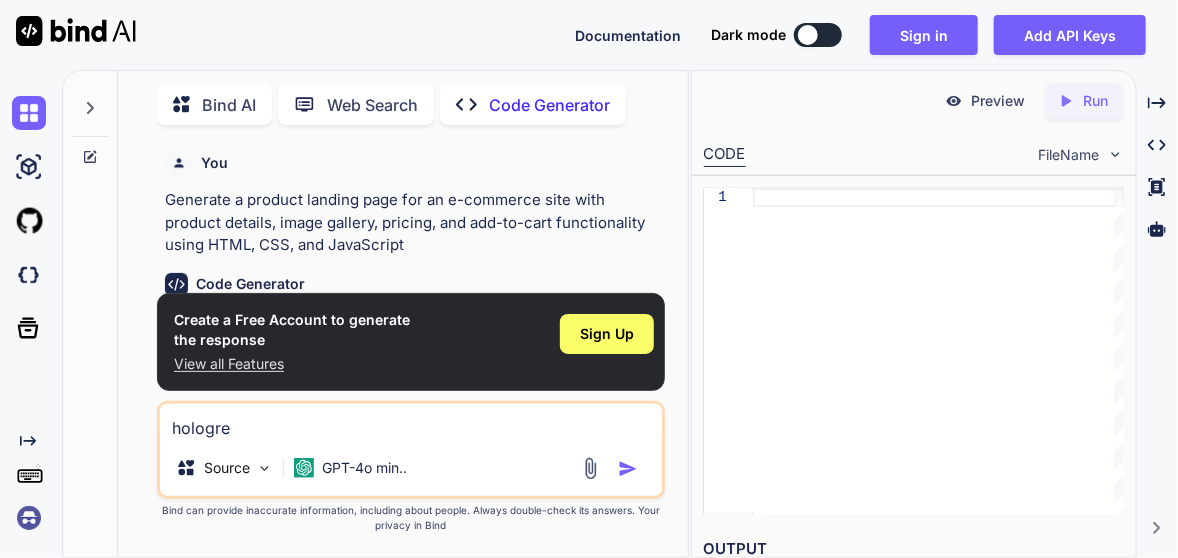 type on "hologrea" 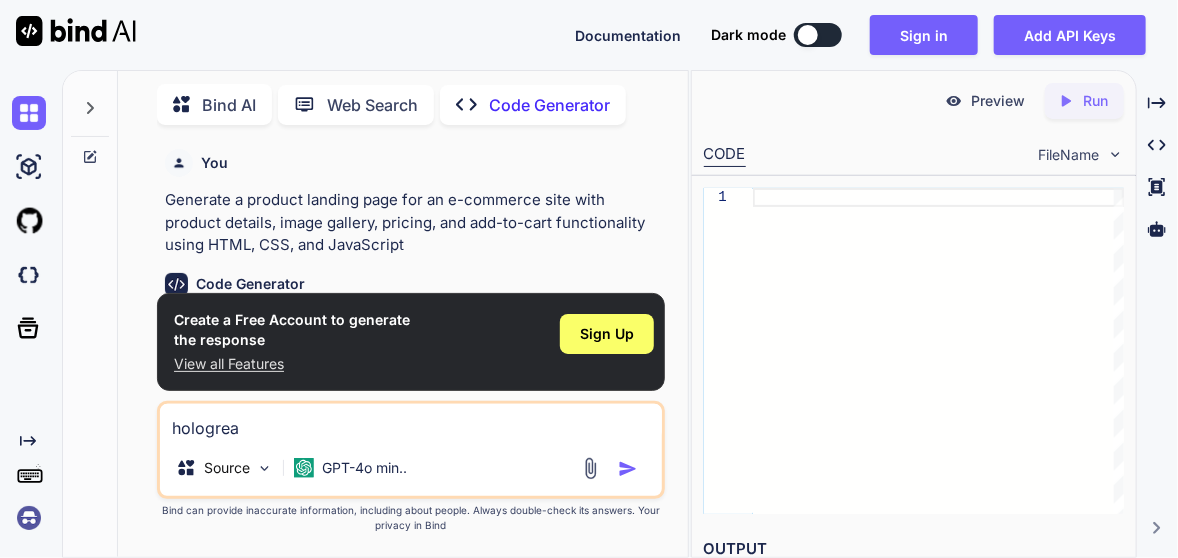type on "hologreap" 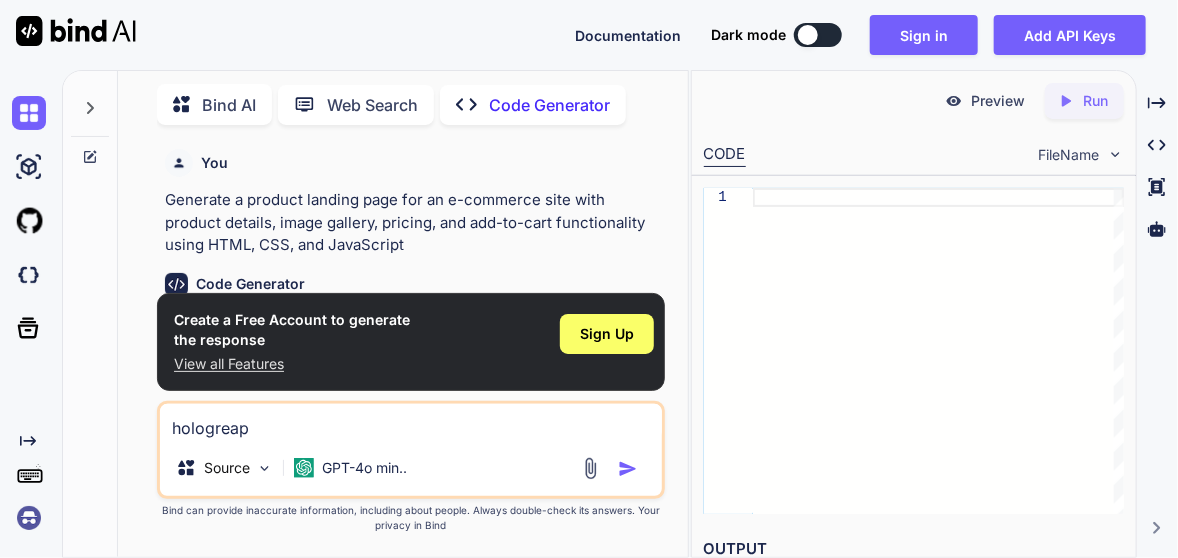 type on "hologreaph" 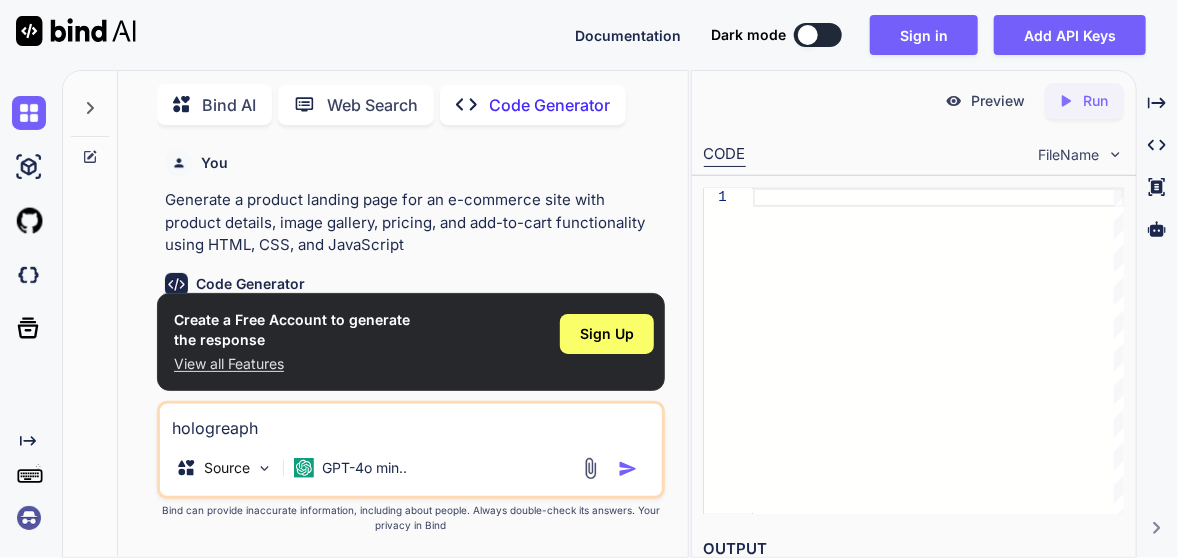 type on "hologreaphi" 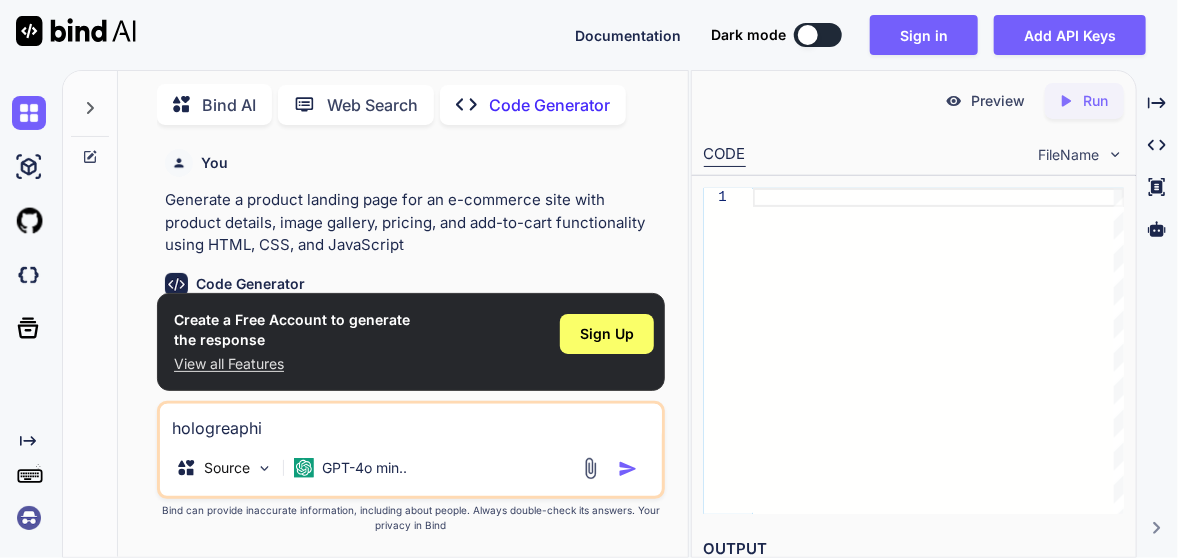 type on "hologreaph" 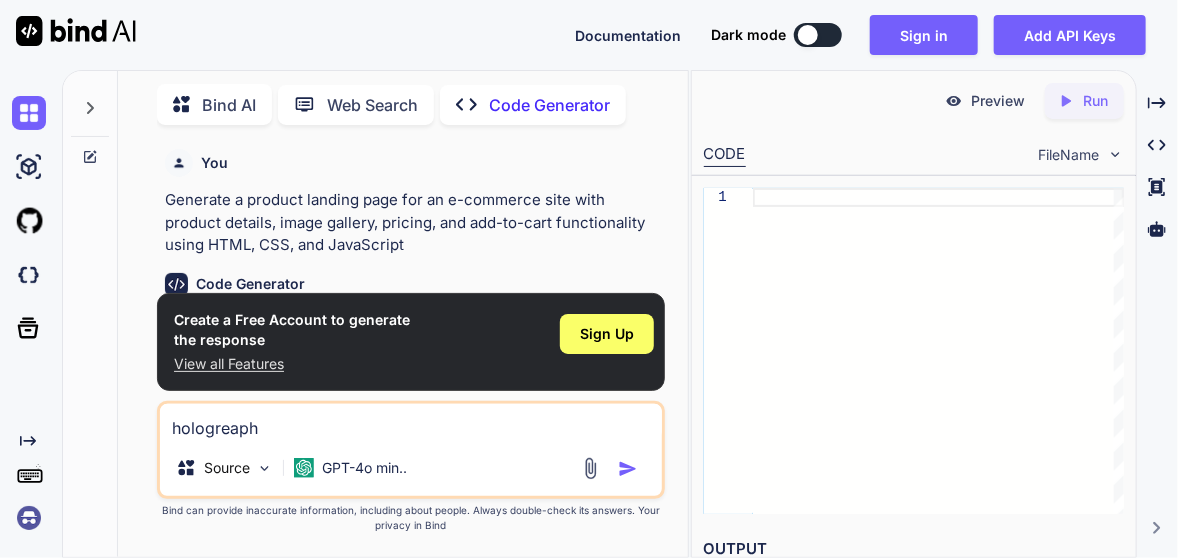 type on "hologreap" 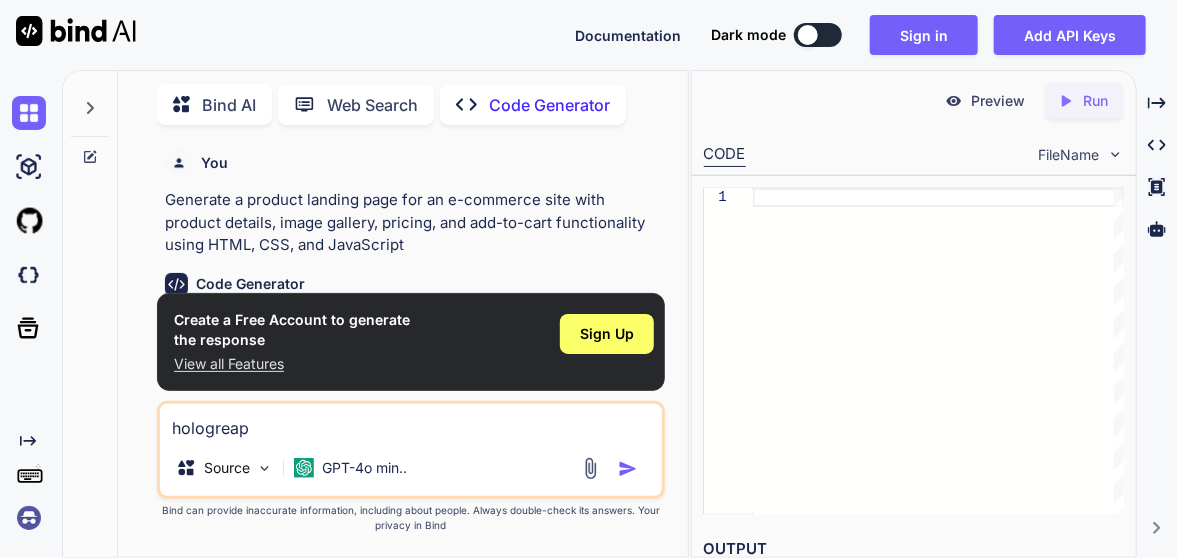 type on "hologrea" 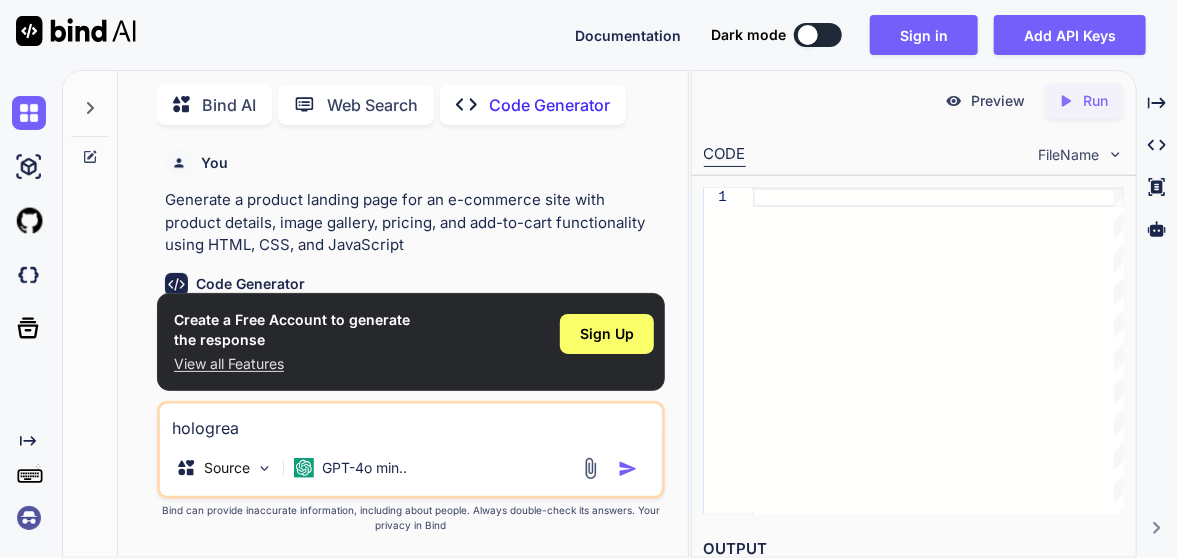 type on "hologre" 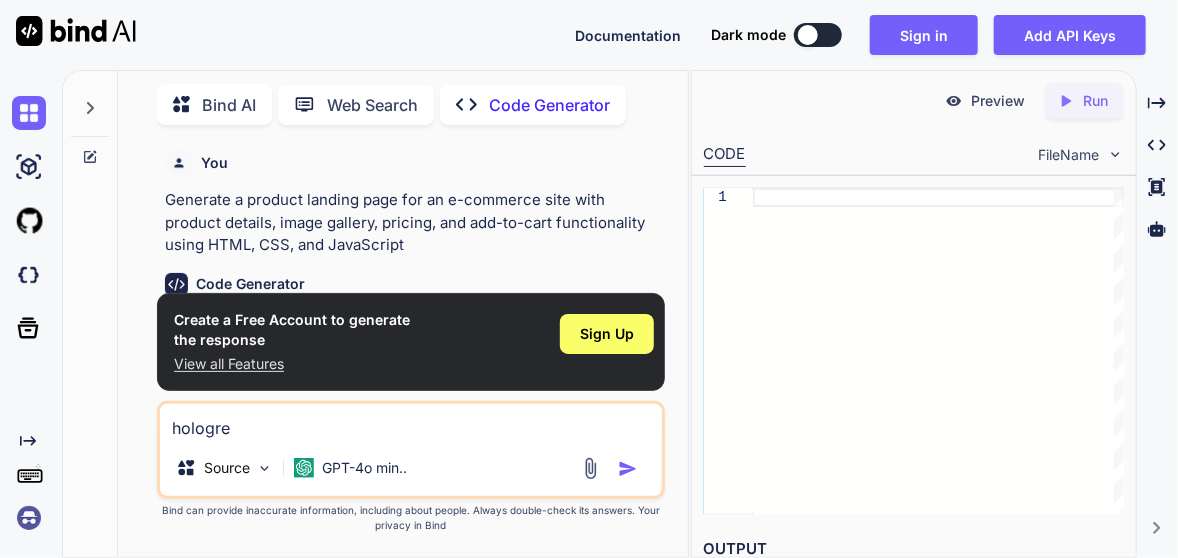 type on "hologr" 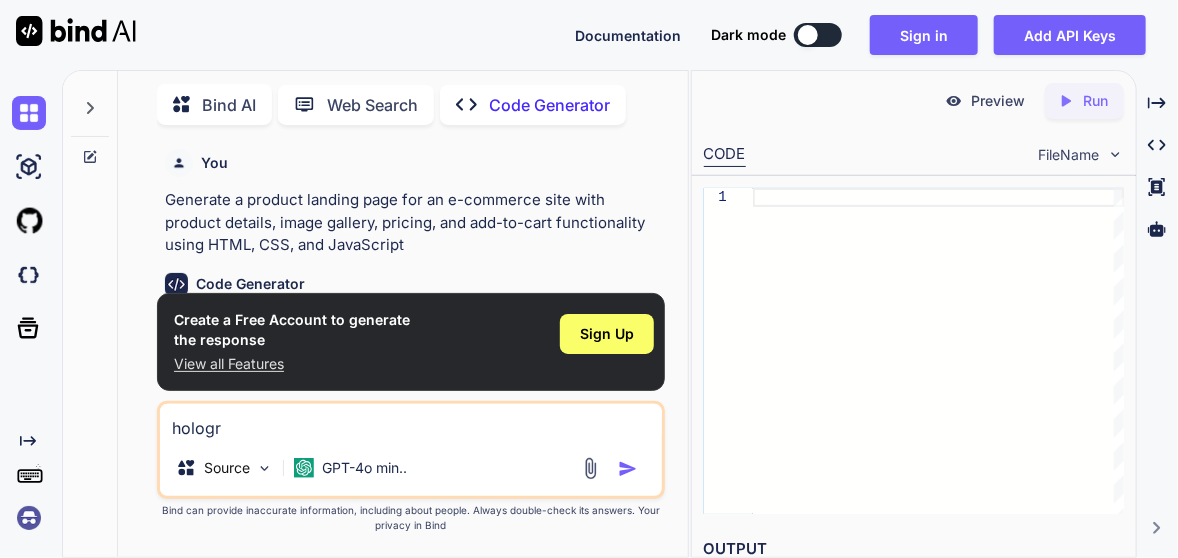 type on "holog" 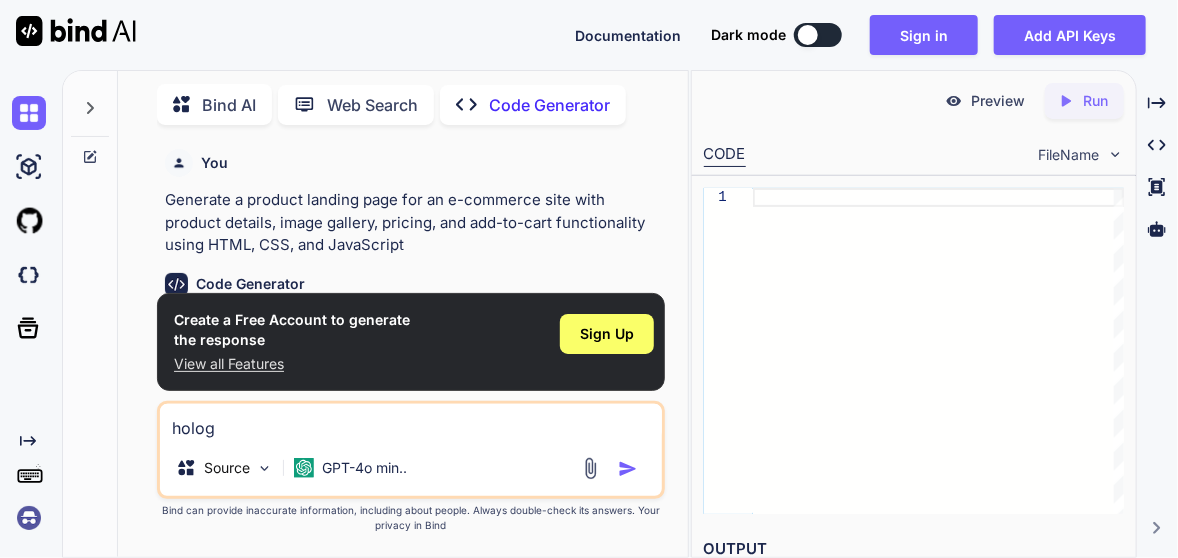 type on "holo" 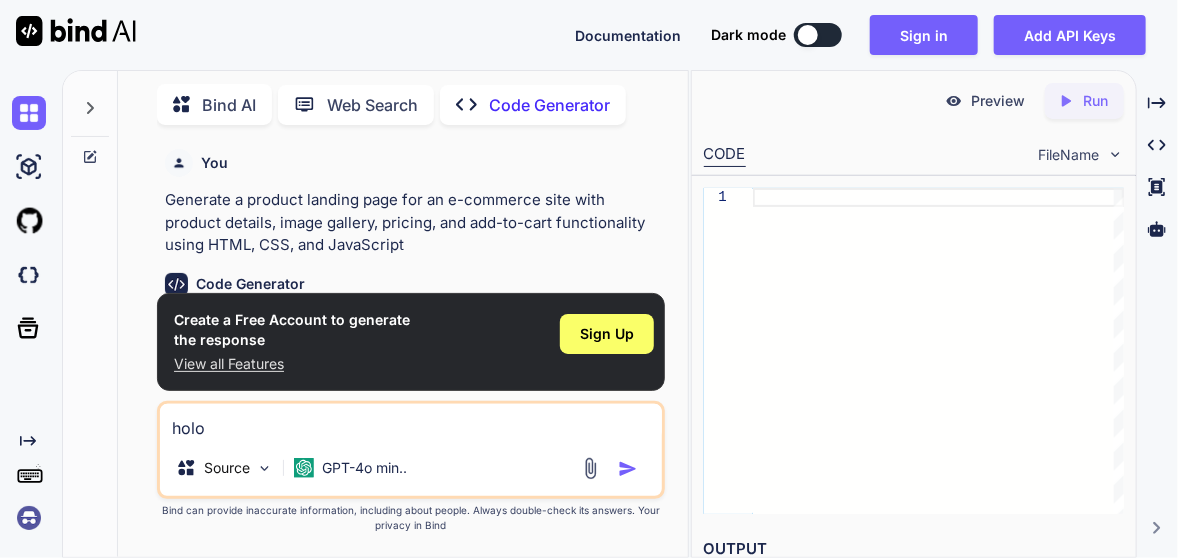 type on "holog" 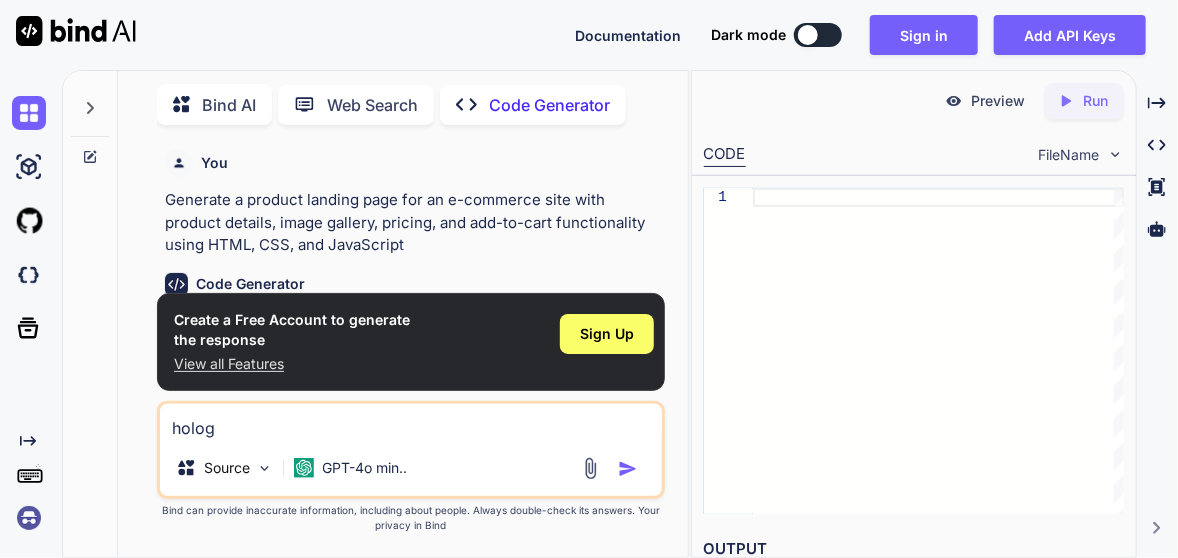 type on "hologr" 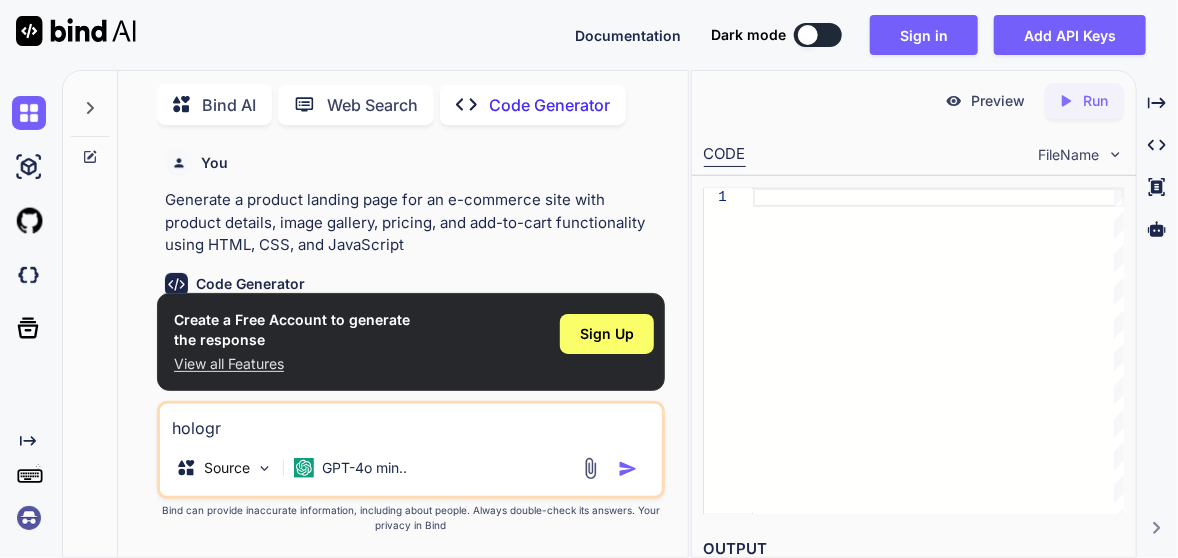 type on "hologra" 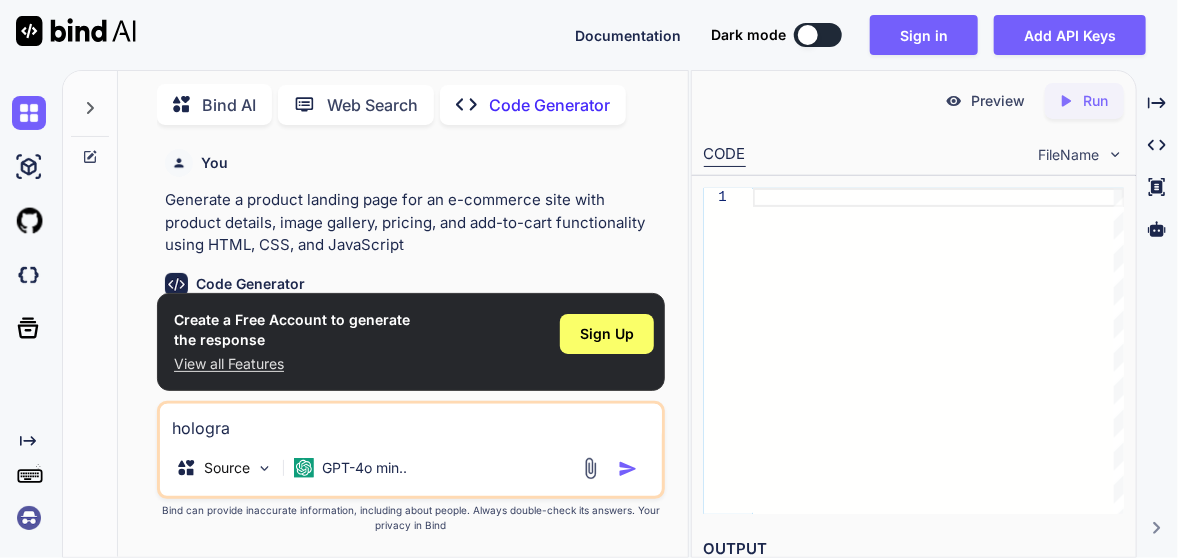 type on "holograp" 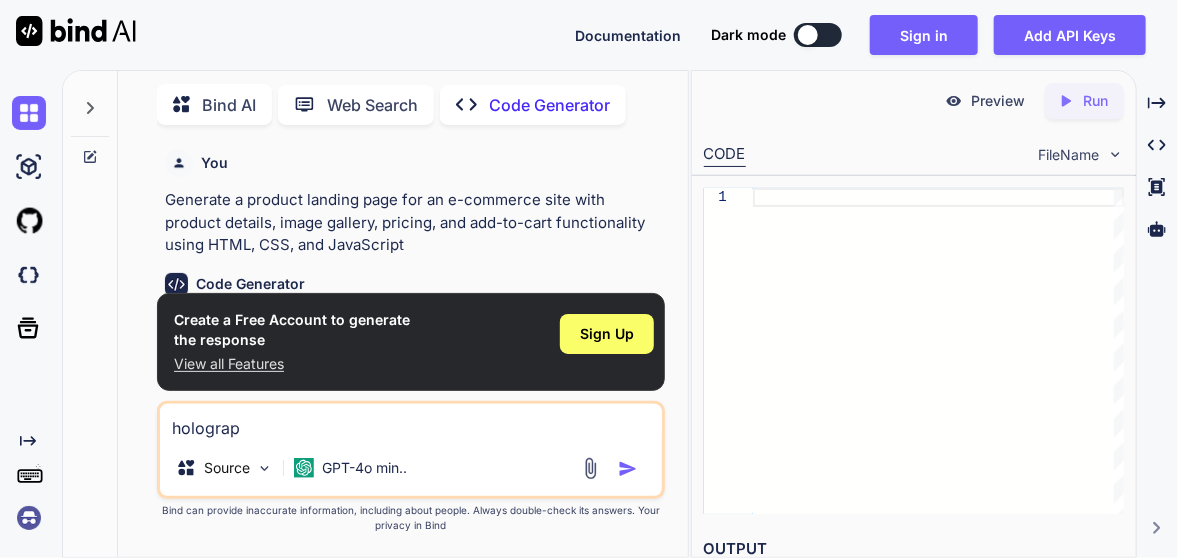 type on "holograph" 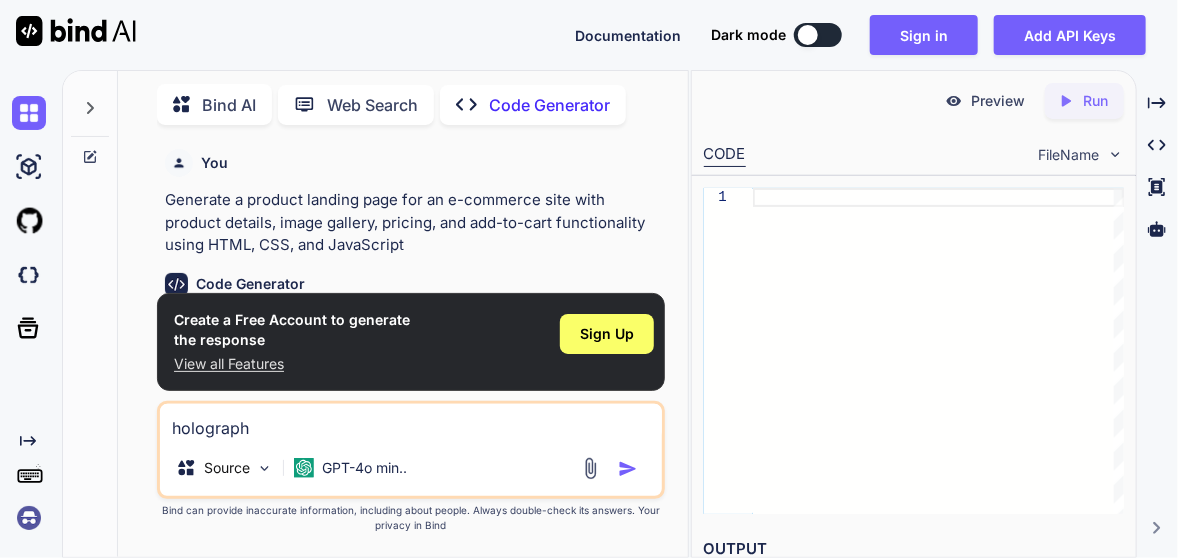 type on "holographi" 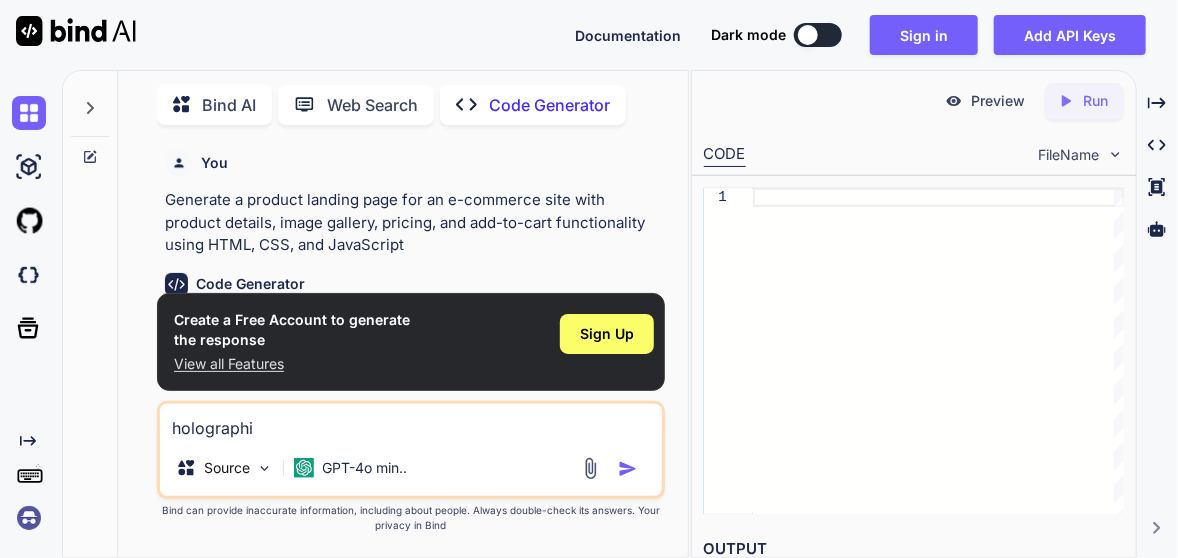 type on "holographic" 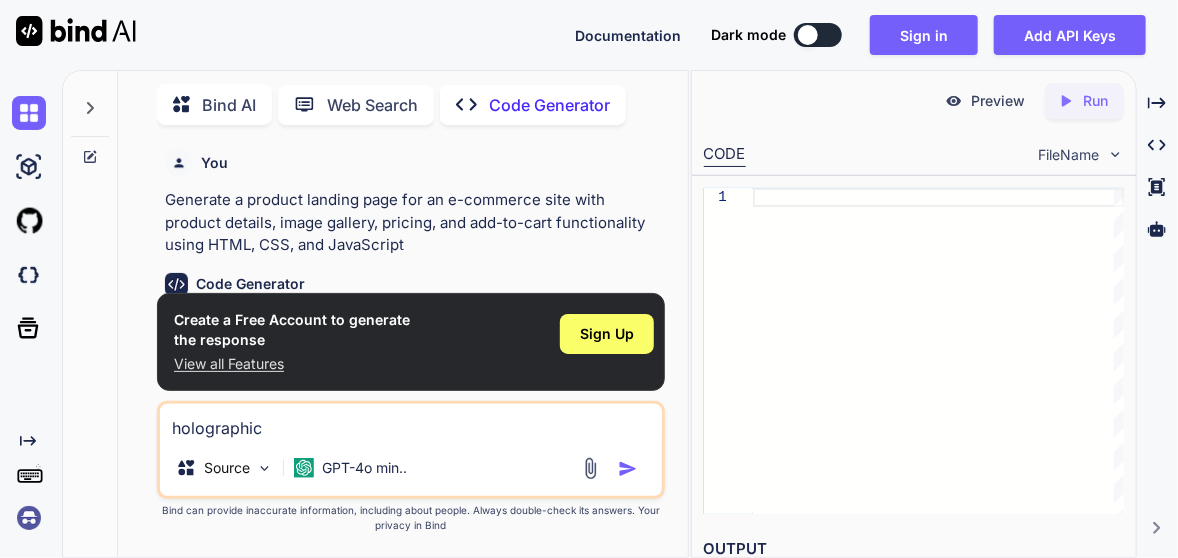 type on "holographic" 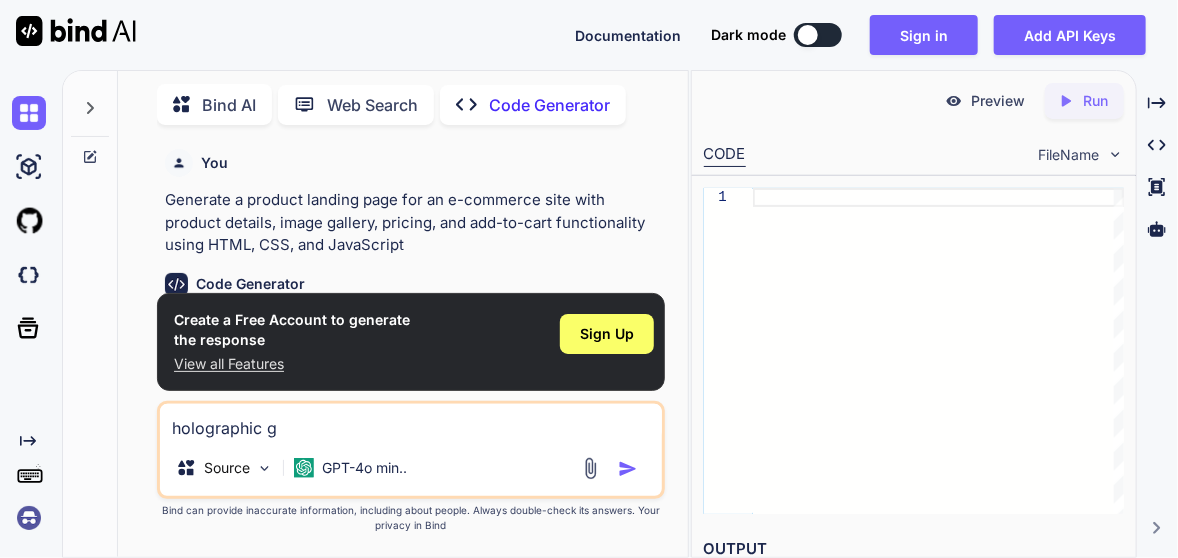 type on "holographic gr" 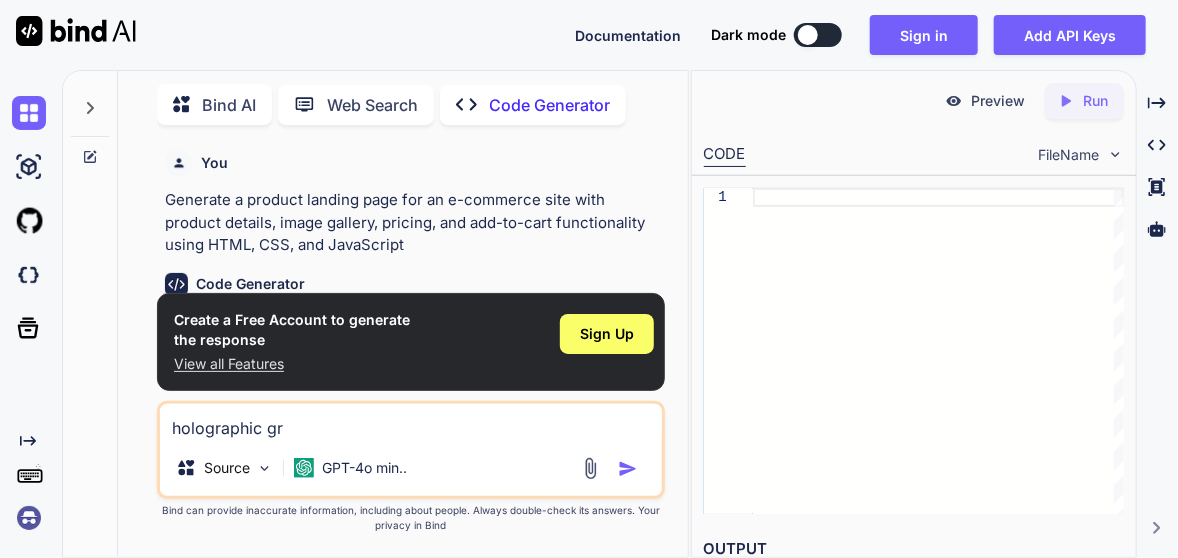 type on "holographic gra" 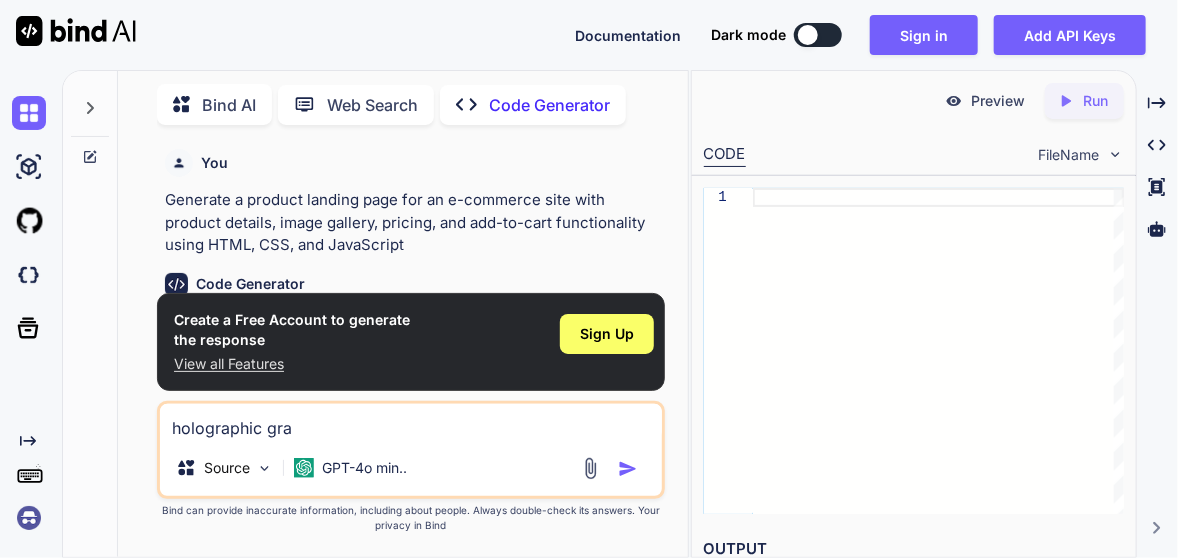 type on "holographic grad" 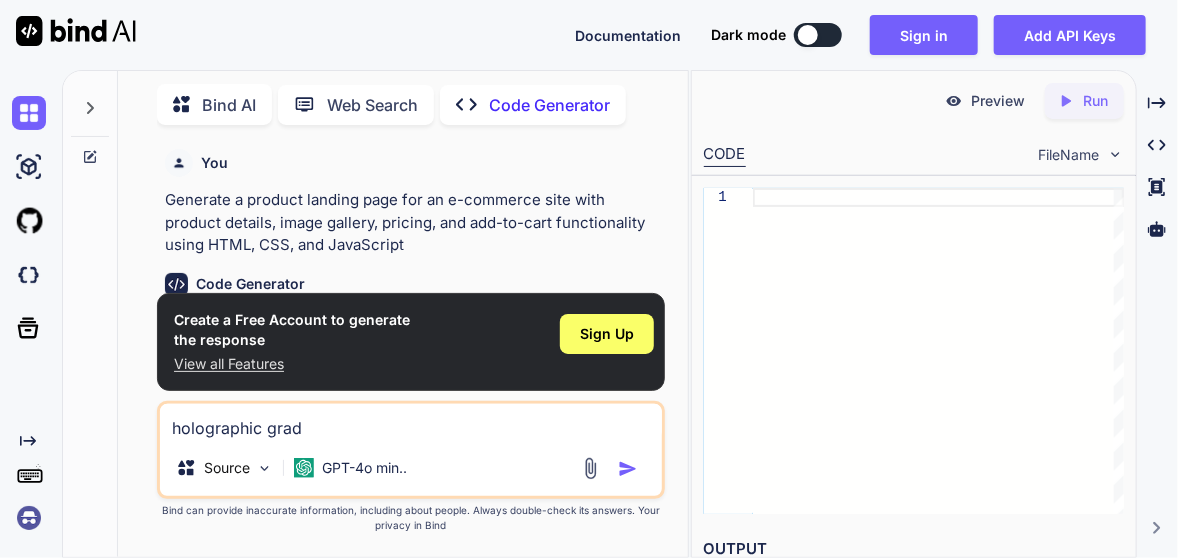 type on "holographic gradi" 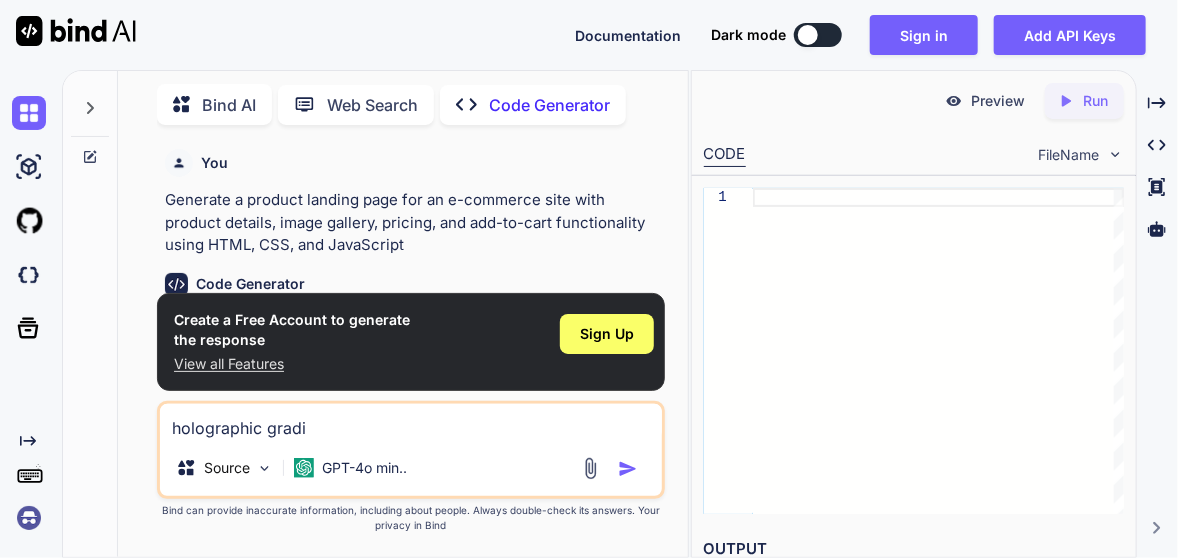 type on "holographic gradie" 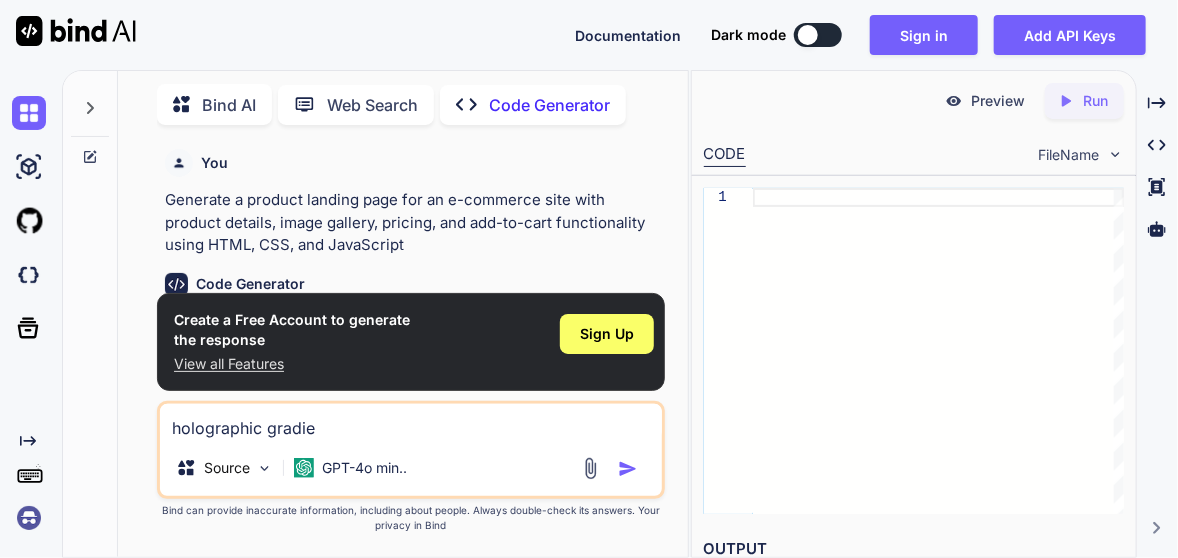 type on "holographic gradien" 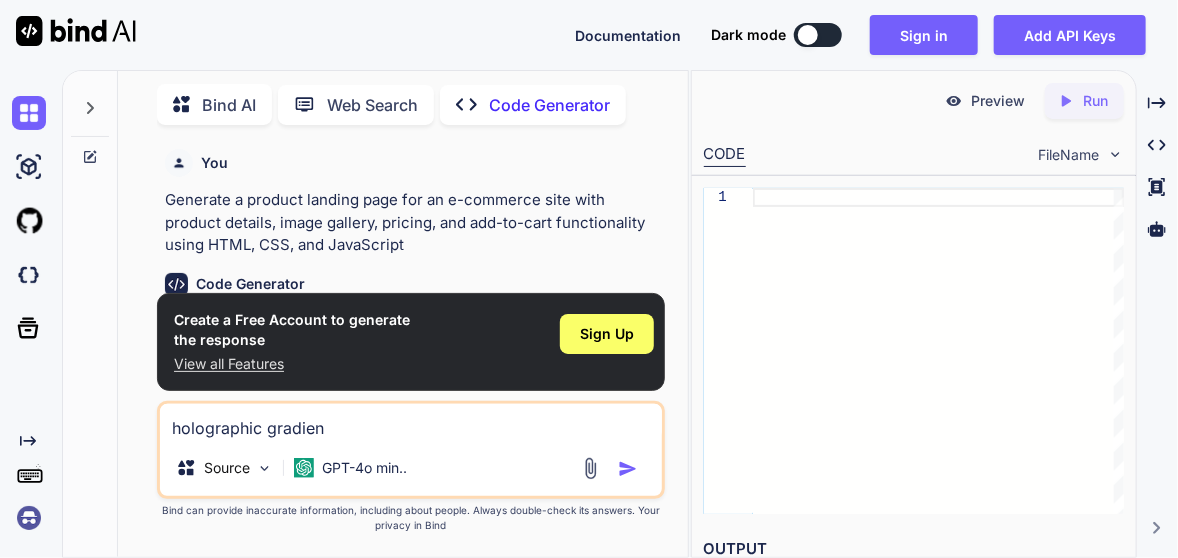 type on "holographic gradient" 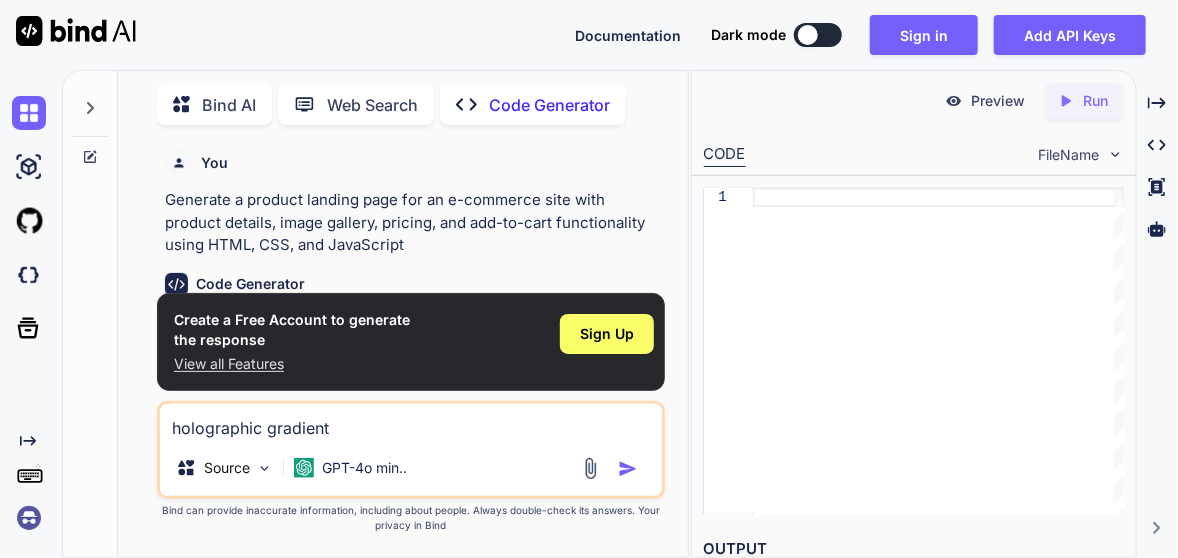 type on "holographic gradient" 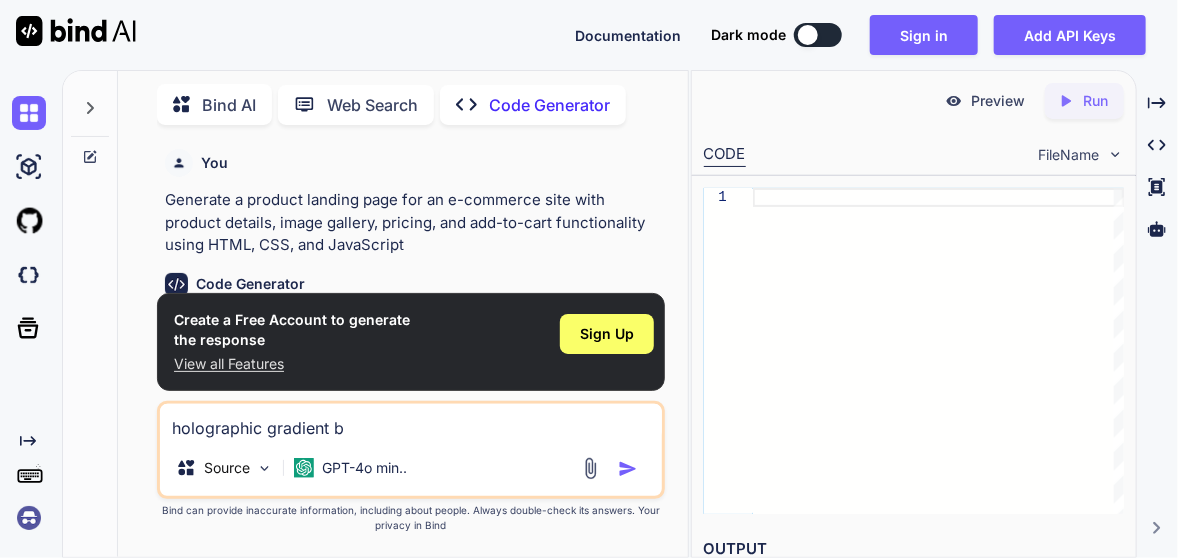 type on "holographic gradient ba" 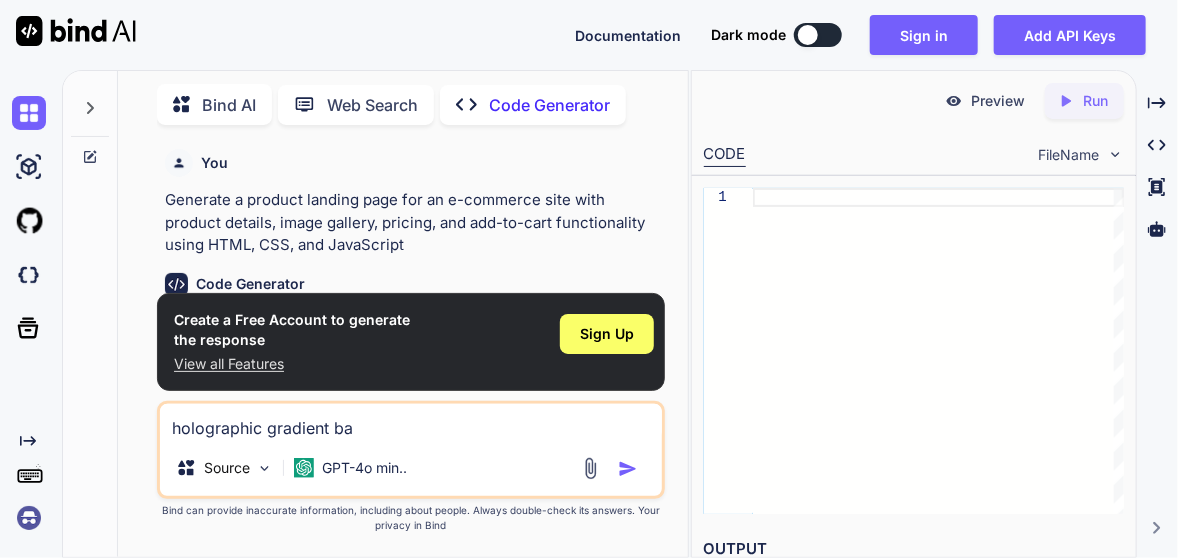 type on "holographic gradient bac" 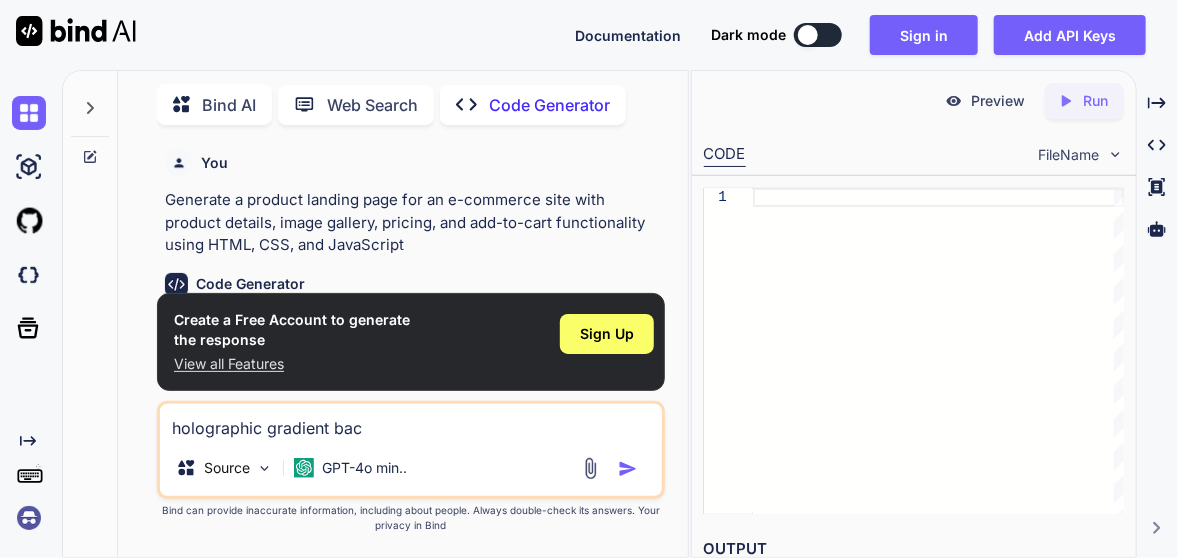 type on "holographic gradient back" 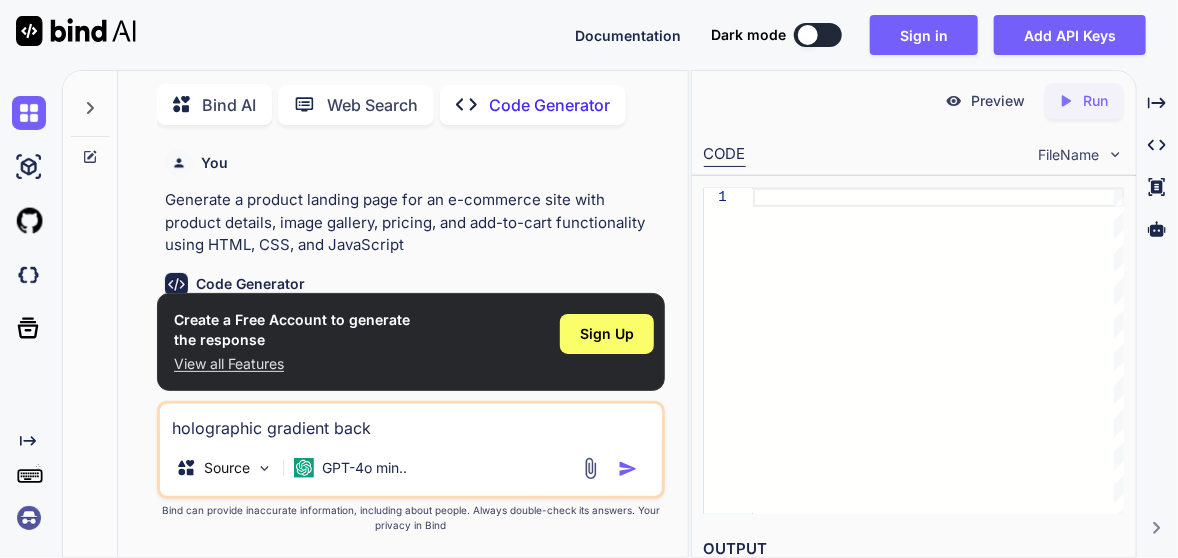 type on "holographic gradient backg" 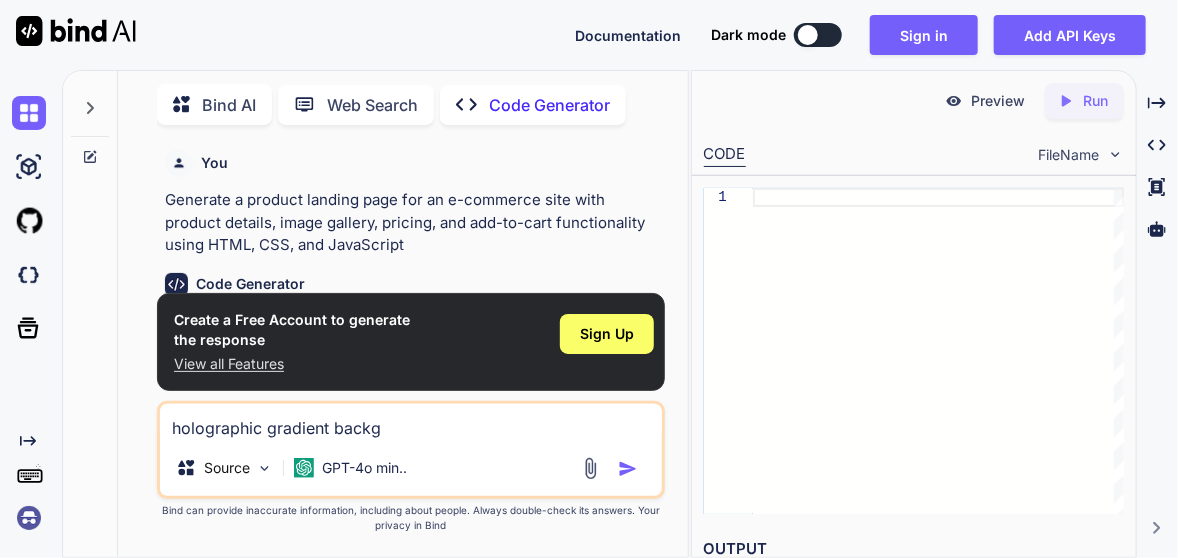 type on "holographic gradient backgr" 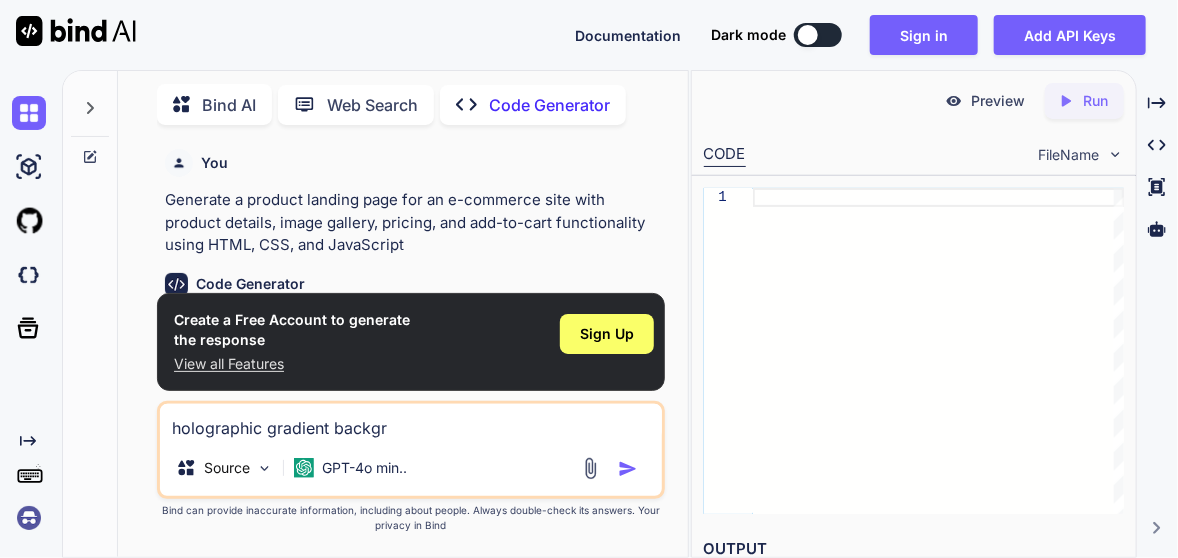 type on "holographic gradient backgro" 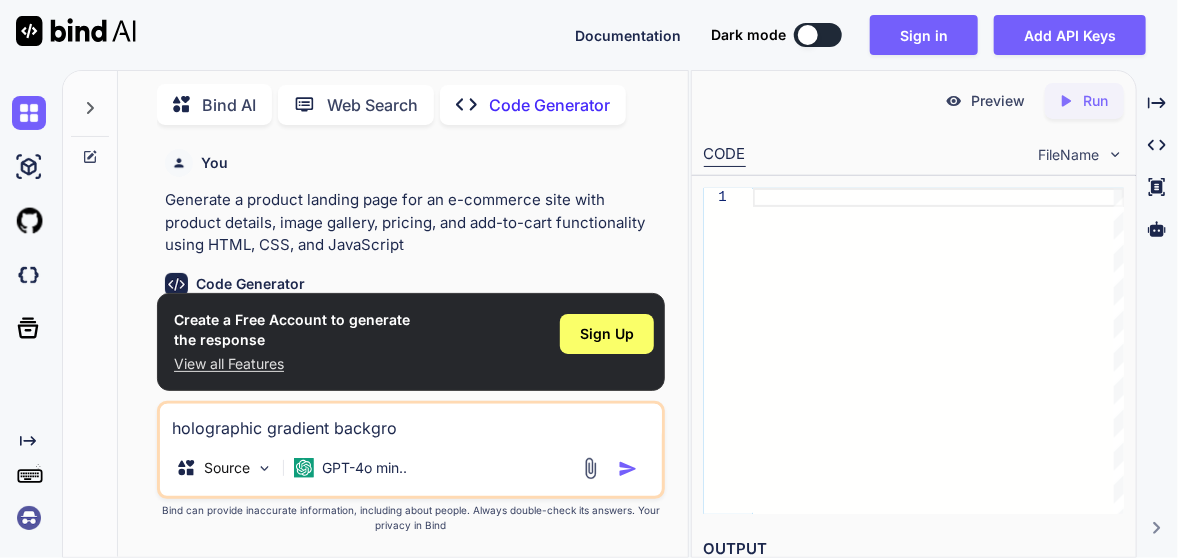 type on "holographic gradient backgrou" 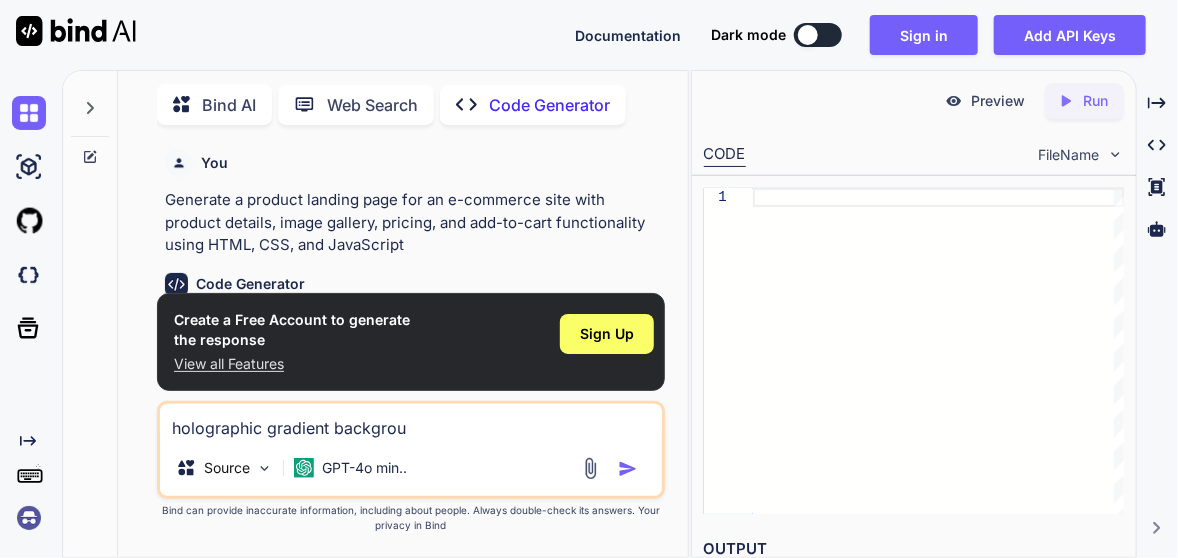 type on "holographic gradient backgroun" 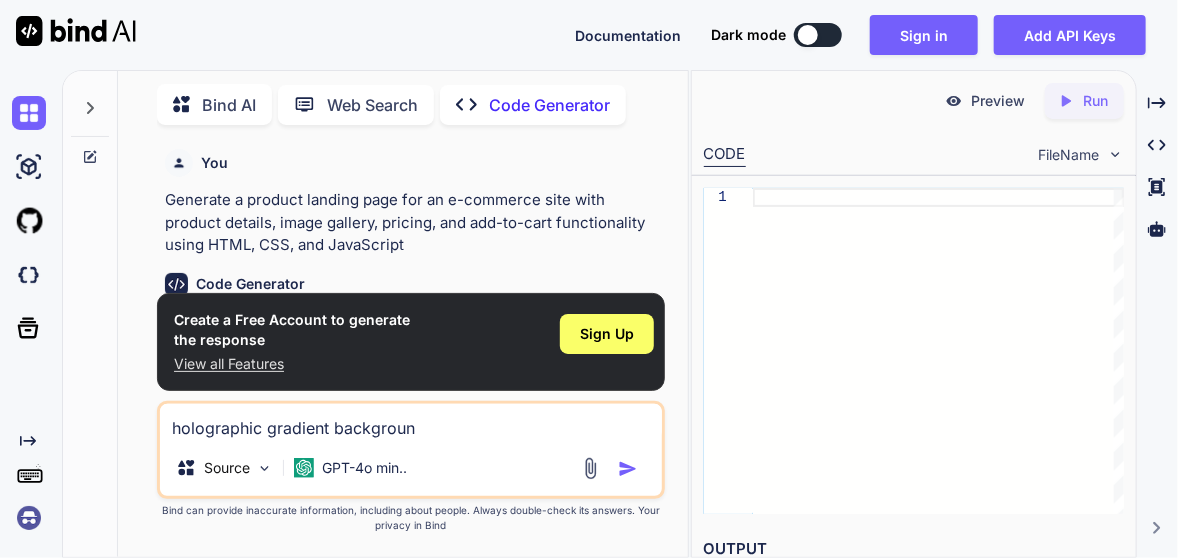type on "holographic gradient background" 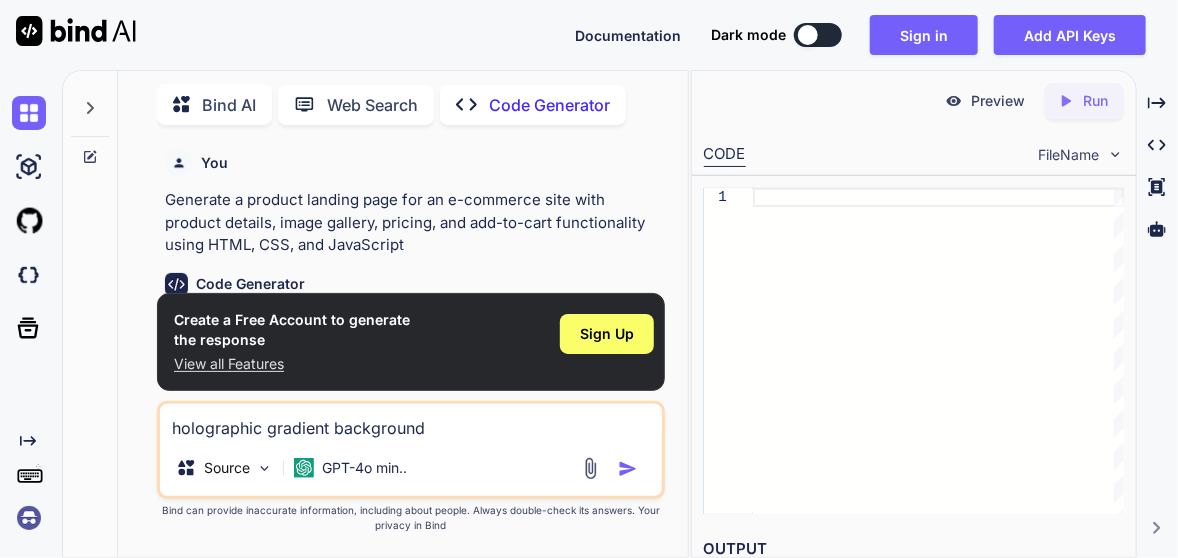 type on "holographic gradient background" 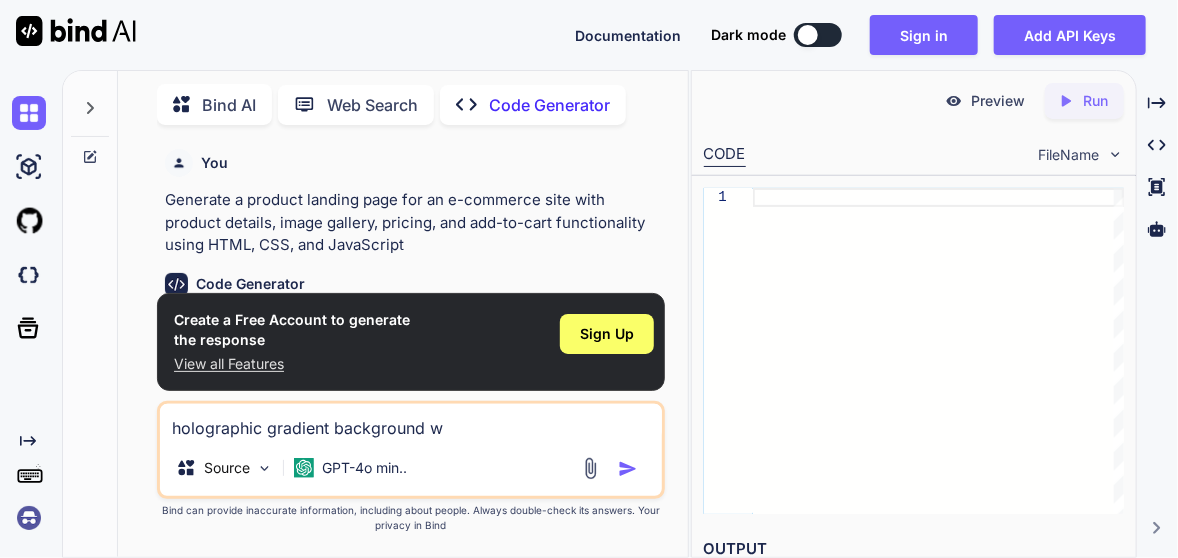 type on "holographic gradient background wi" 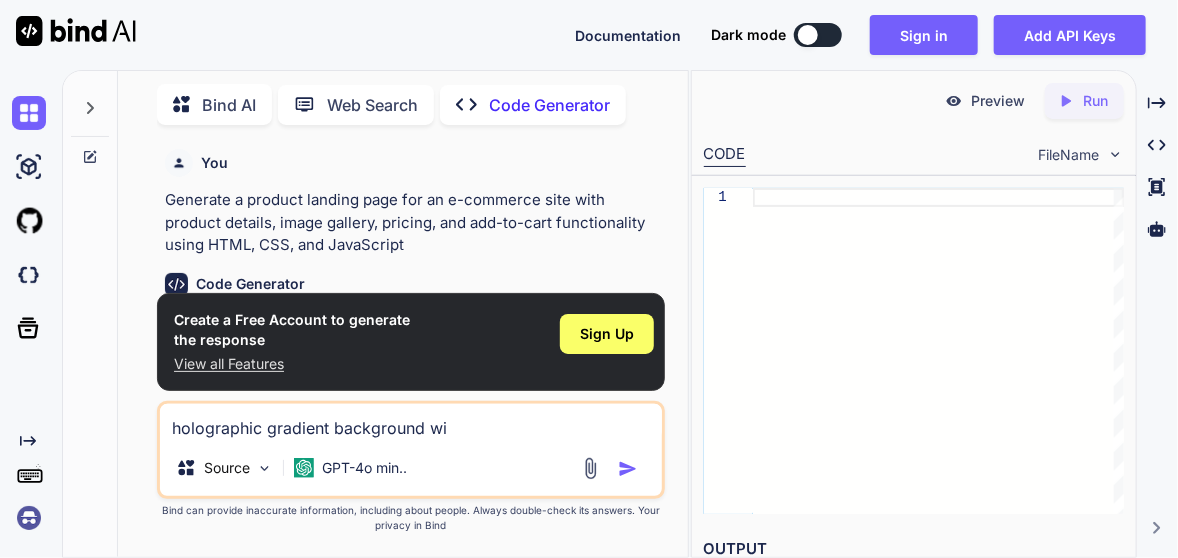 type on "holographic gradient background wit" 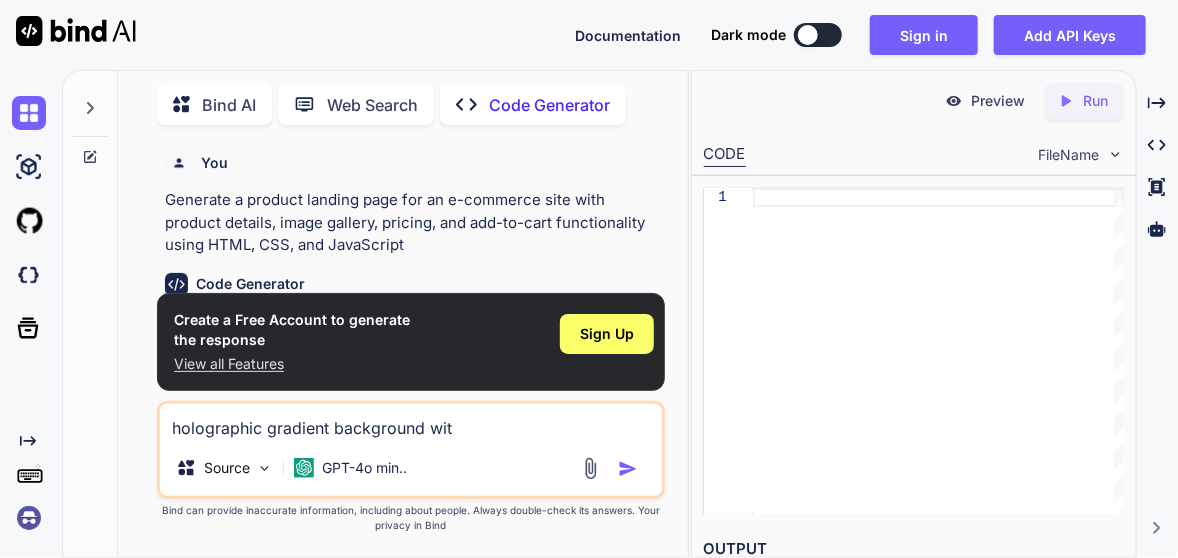 type on "x" 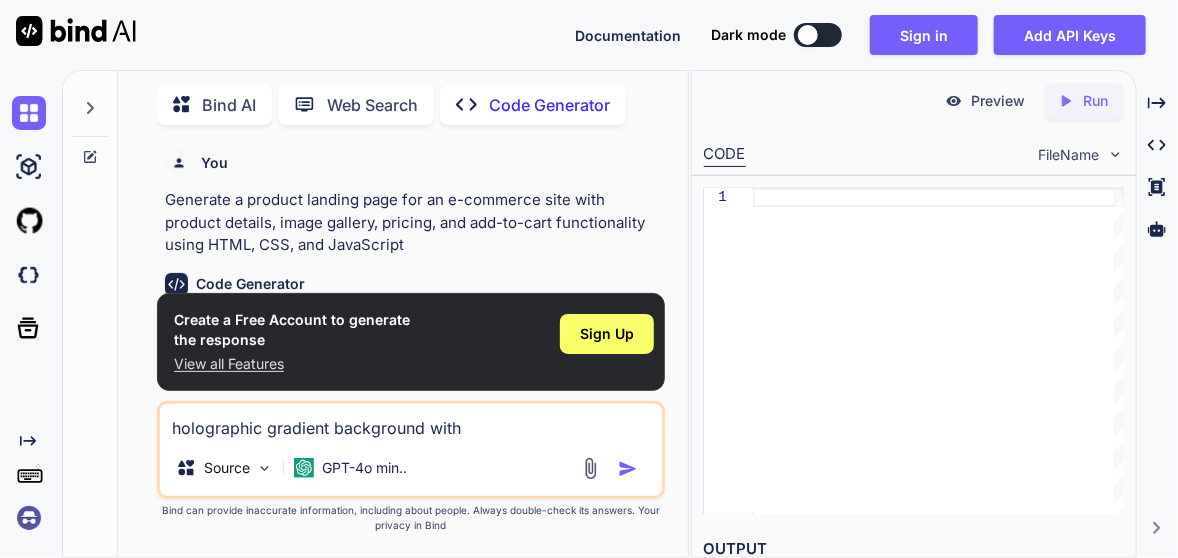 type on "holographic gradient background with" 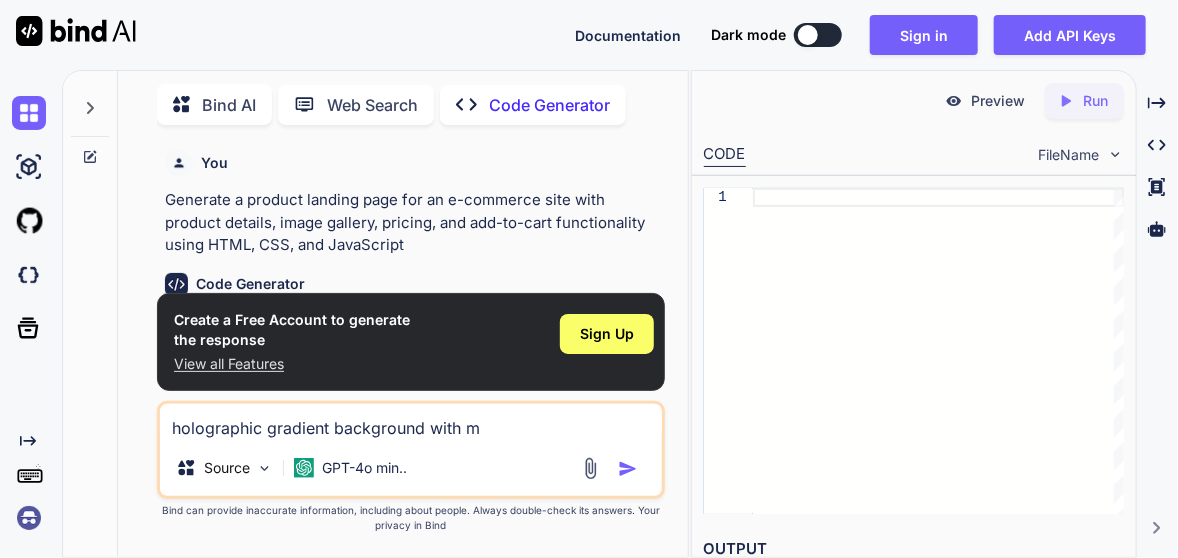 type on "holographic gradient background with mo" 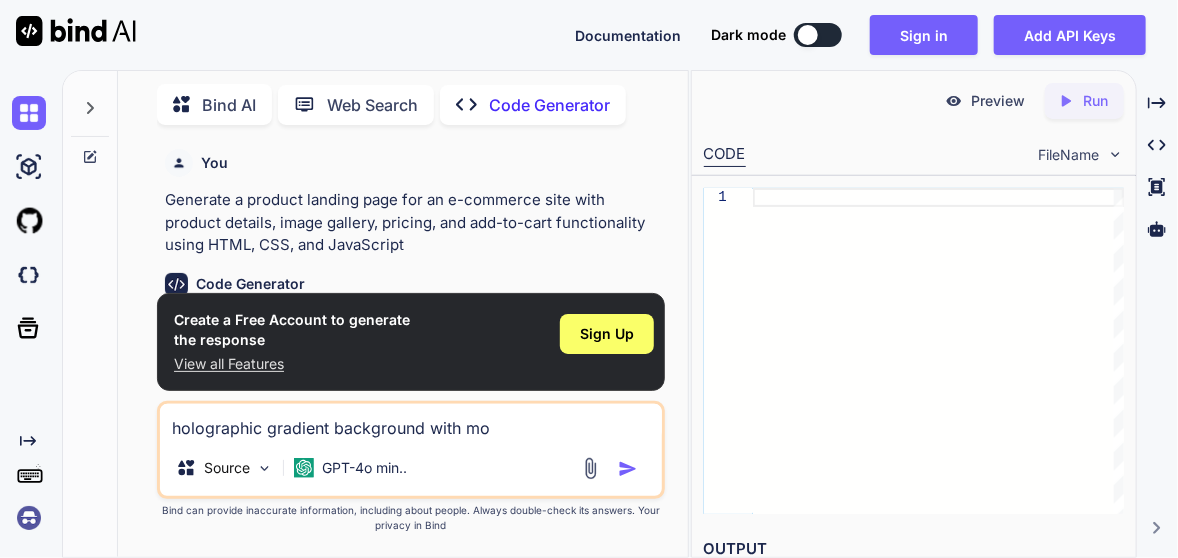 type on "x" 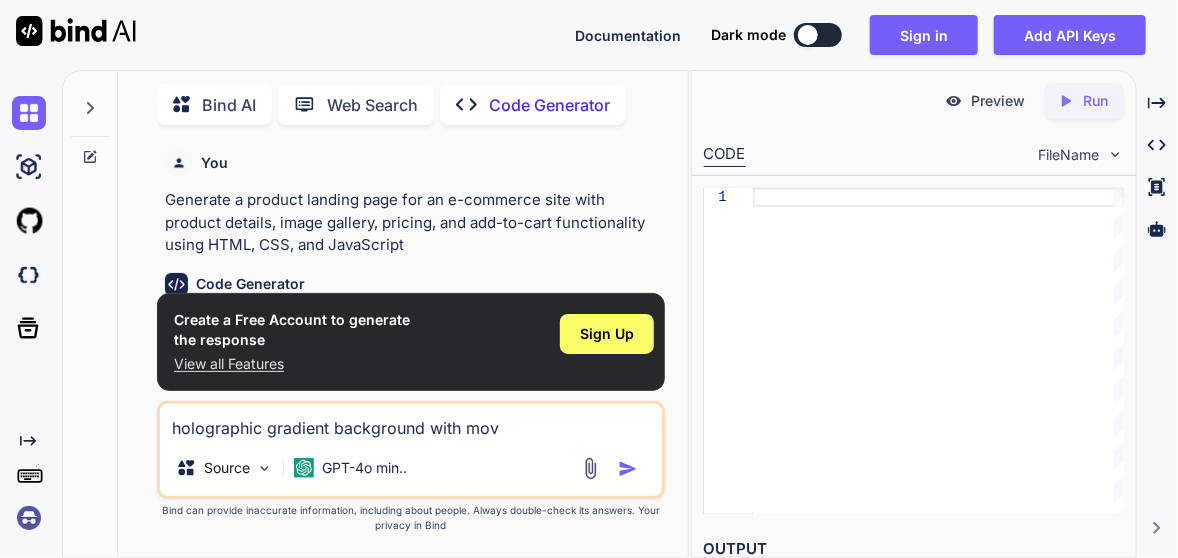 type on "holographic gradient background with move" 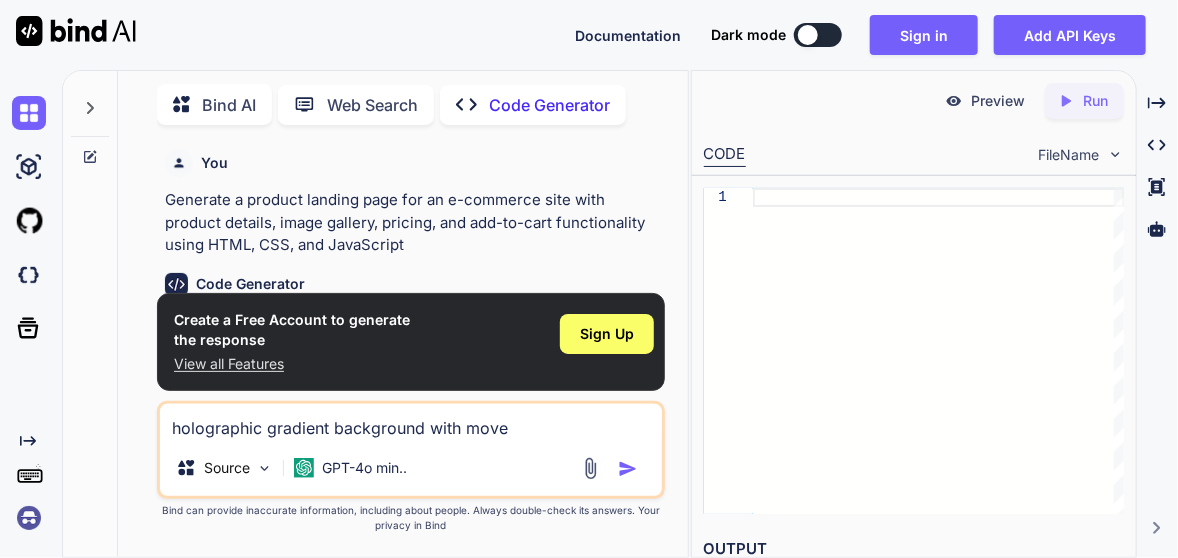 type on "holographic gradient background with movem" 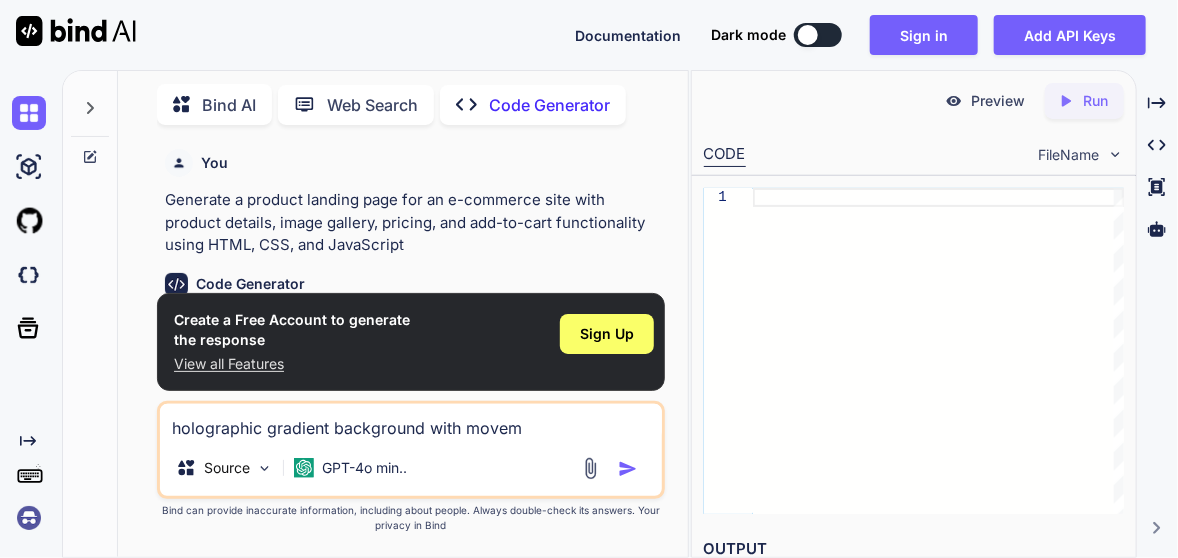 type on "holographic gradient background with moveme" 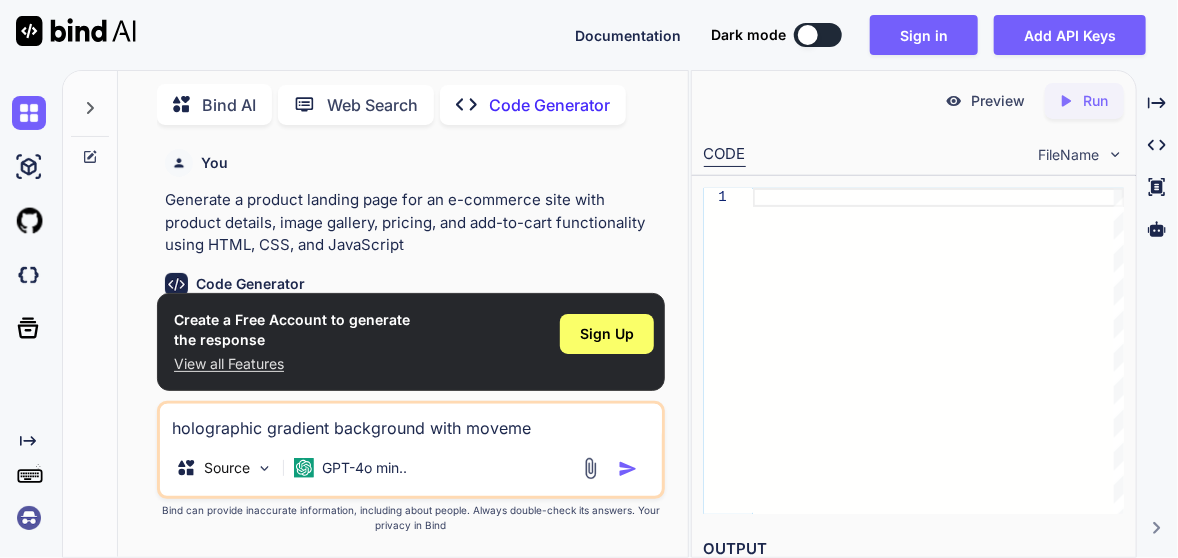 type on "holographic gradient background with movemen" 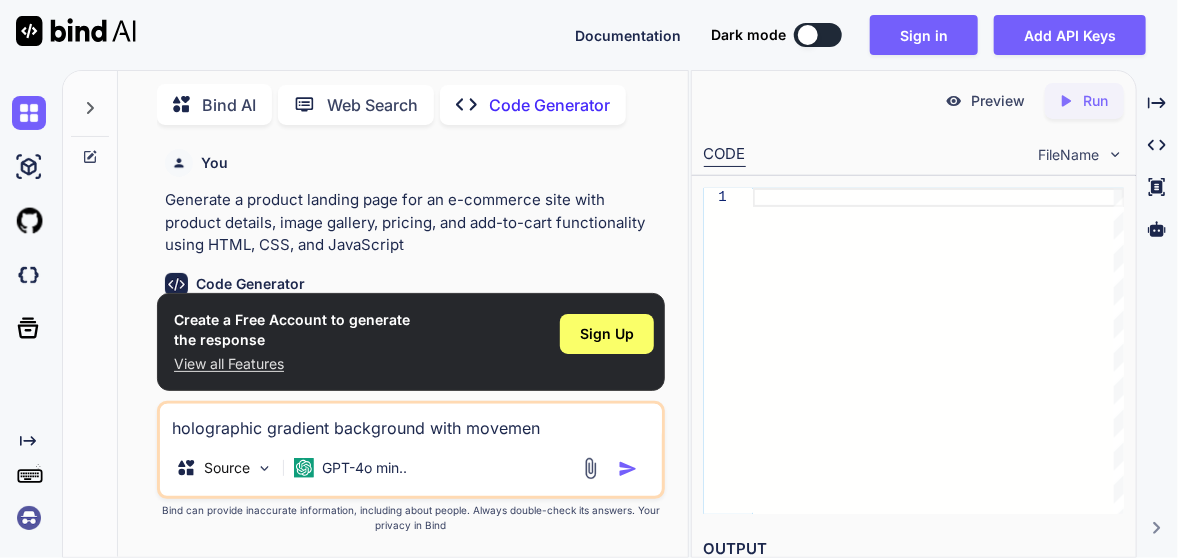 type on "holographic gradient background with movement" 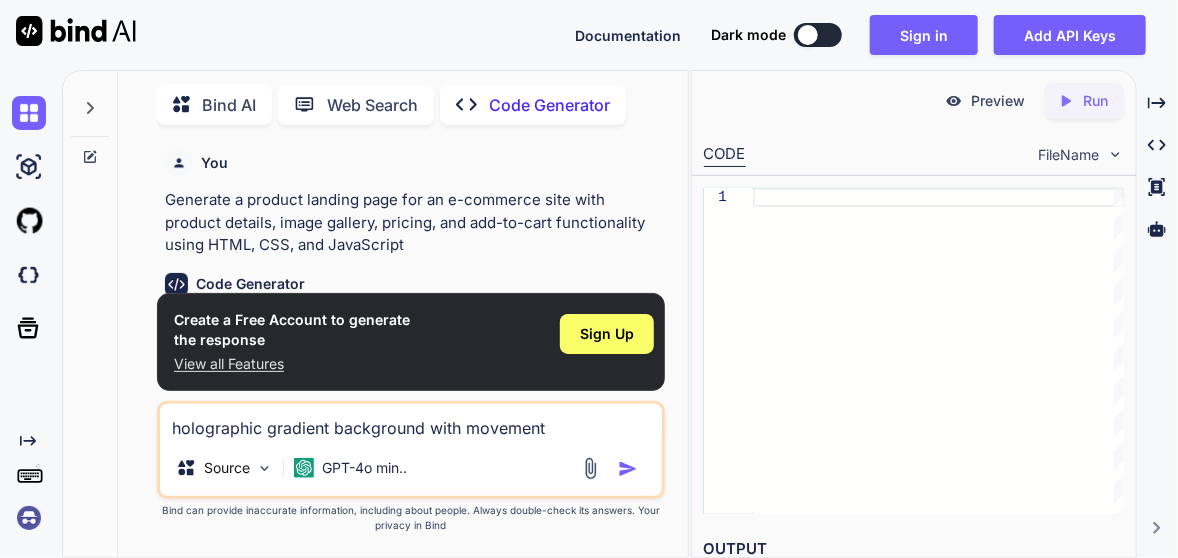 type on "holographic gradient background with movement" 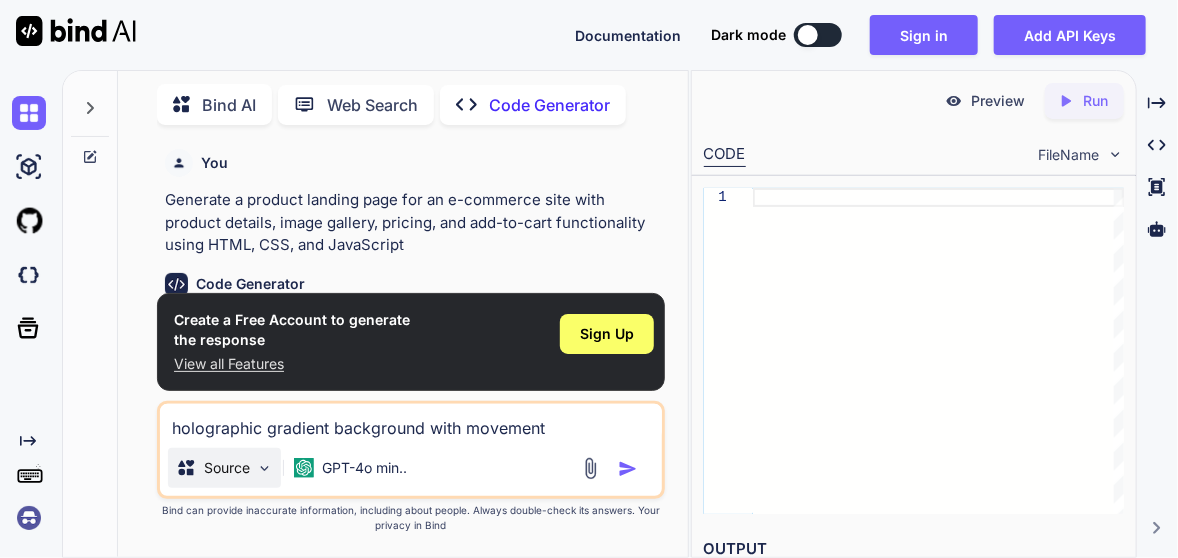 click on "Source" at bounding box center (227, 468) 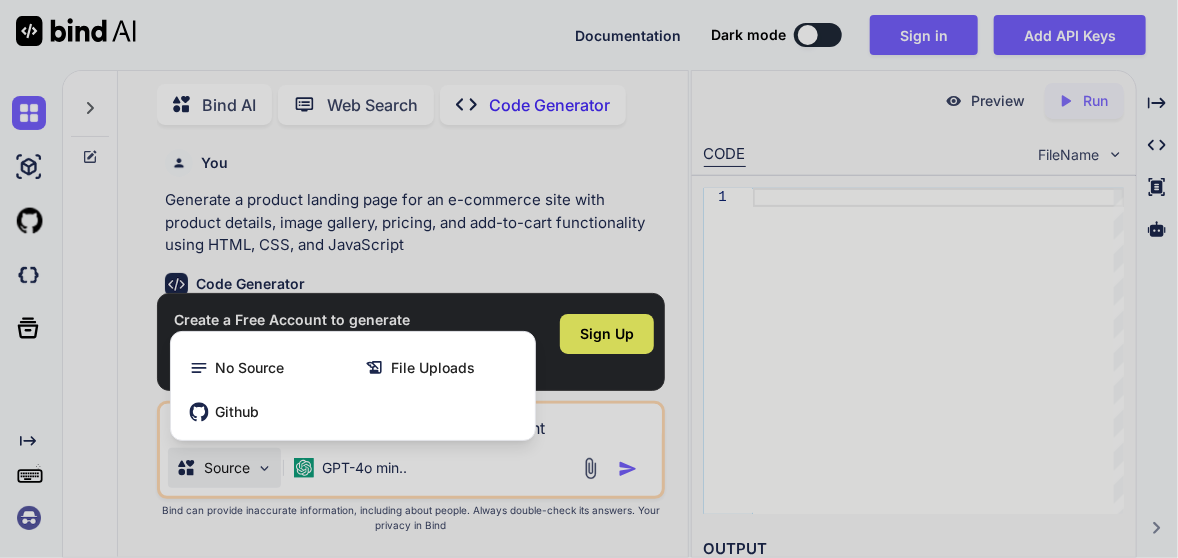 click at bounding box center (589, 279) 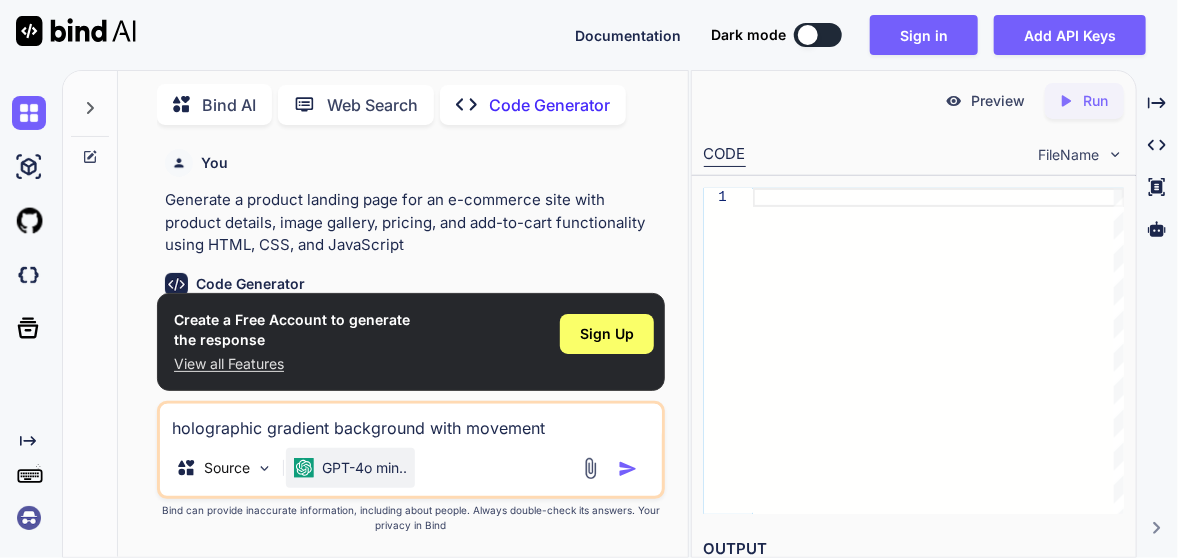 click on "GPT-4o min.." at bounding box center (364, 468) 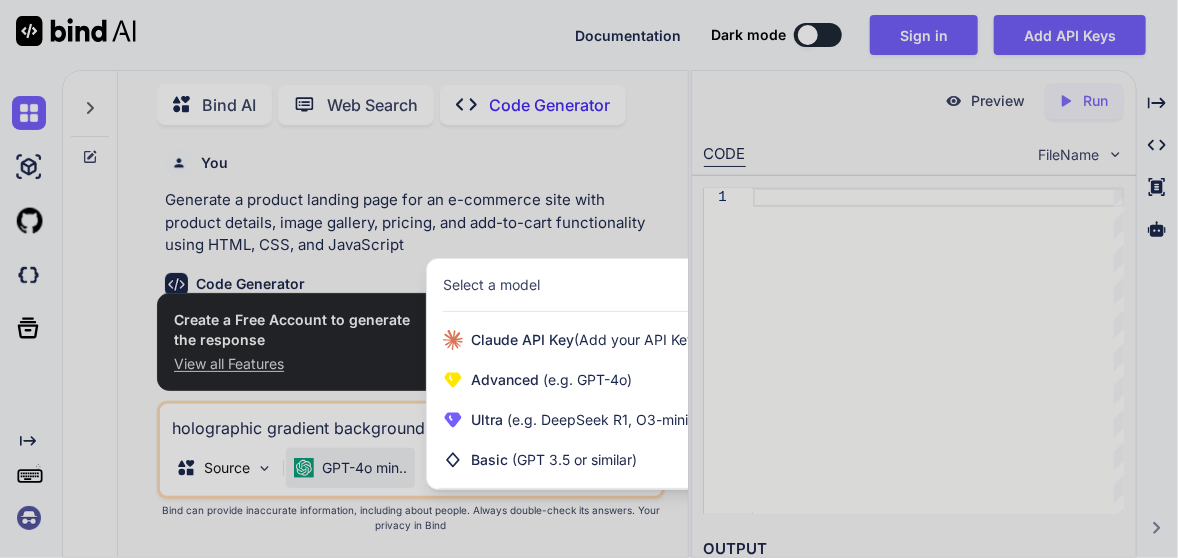 click at bounding box center [589, 279] 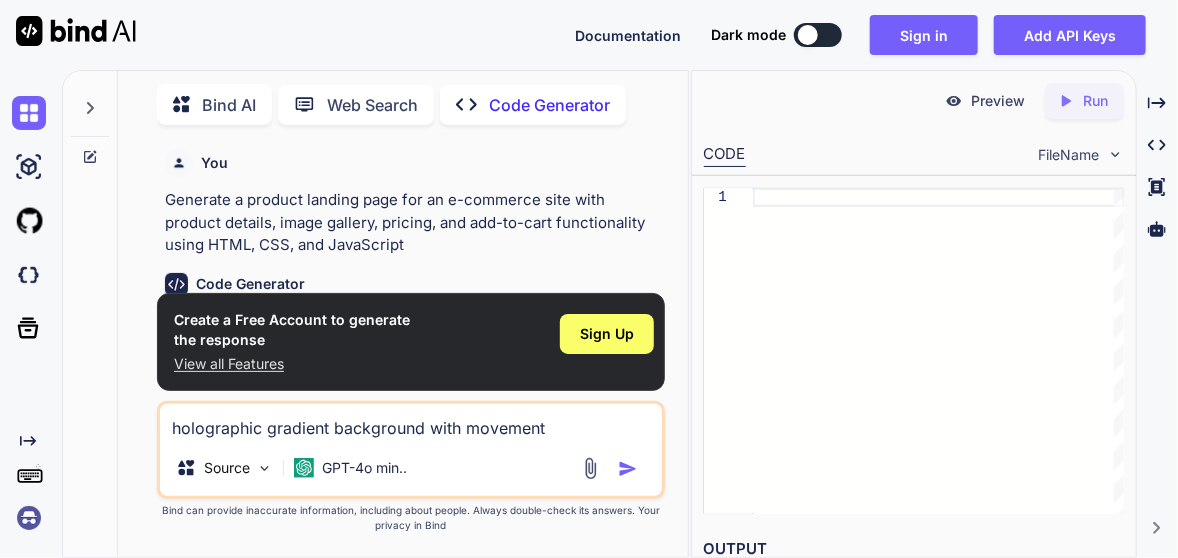 click at bounding box center [628, 469] 